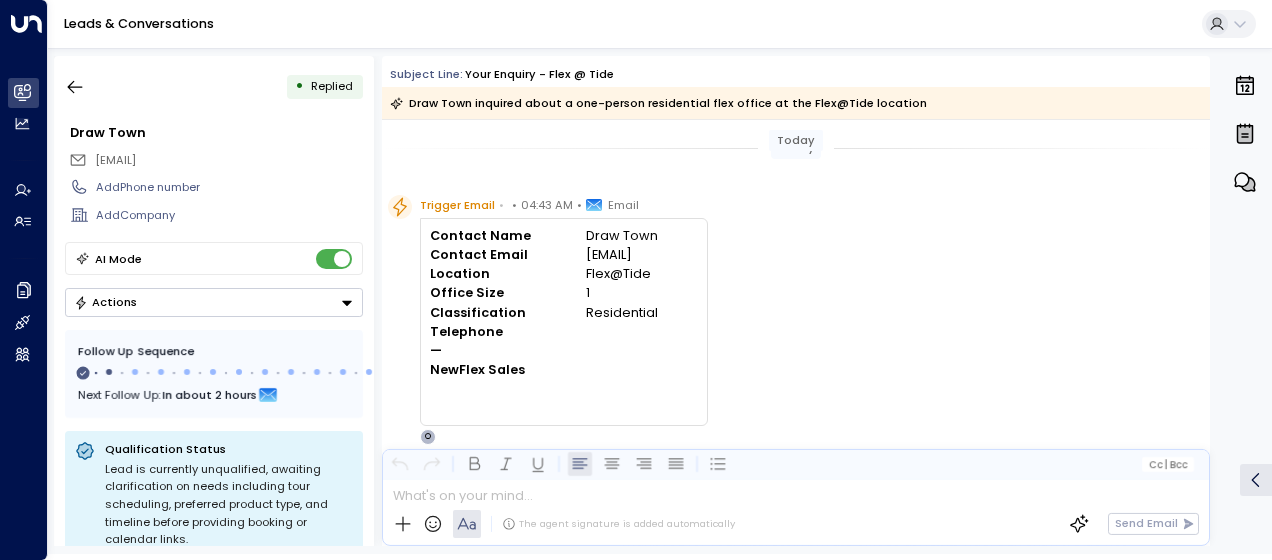scroll, scrollTop: 0, scrollLeft: 0, axis: both 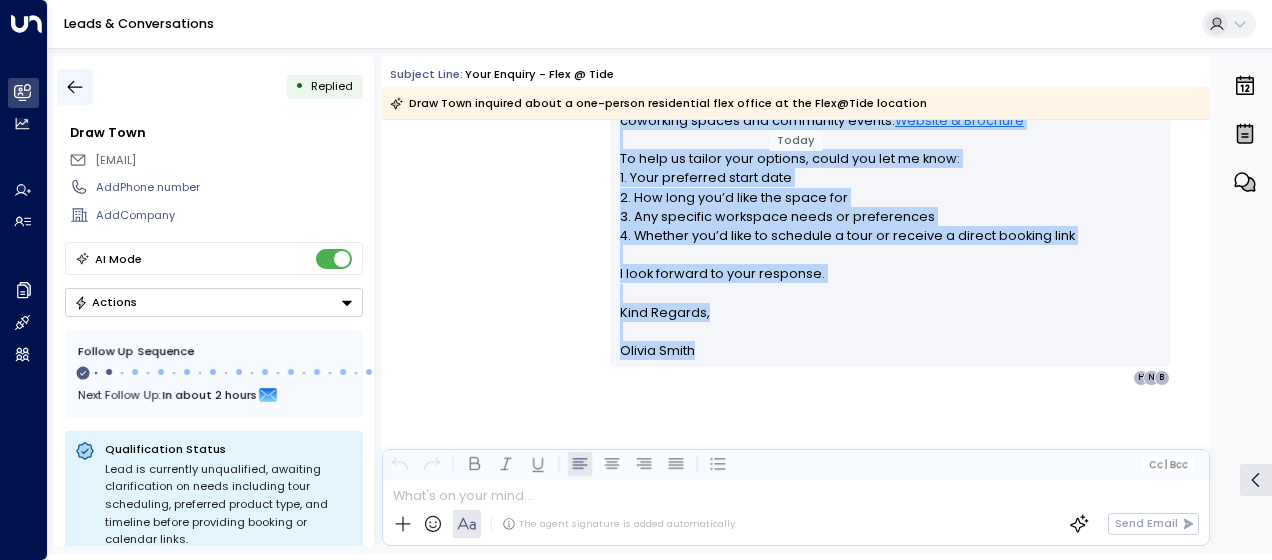 click 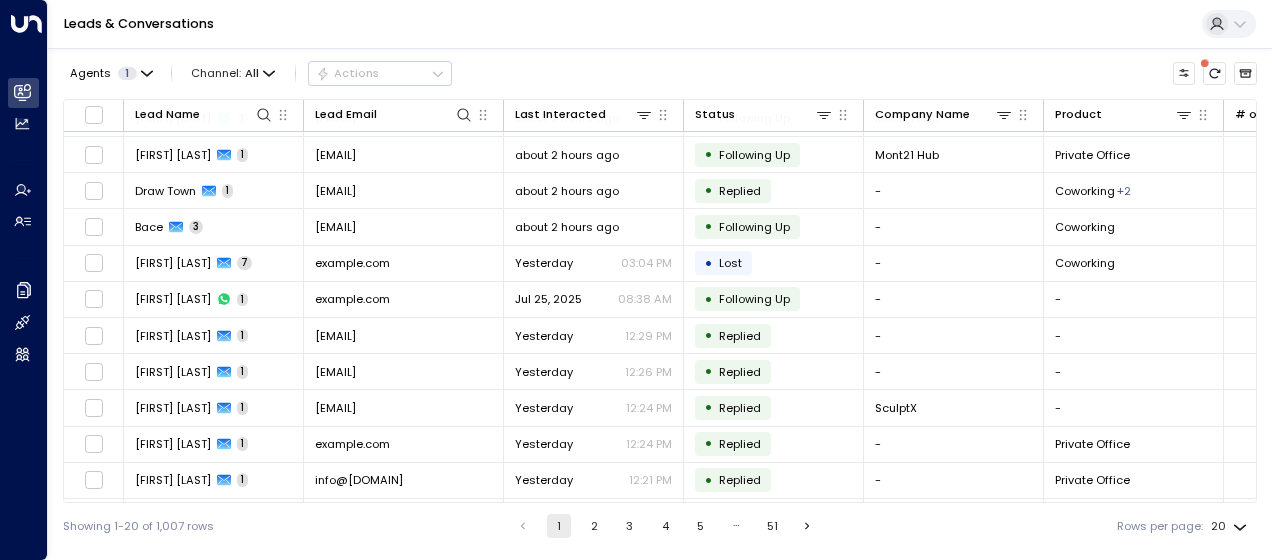 scroll, scrollTop: 351, scrollLeft: 0, axis: vertical 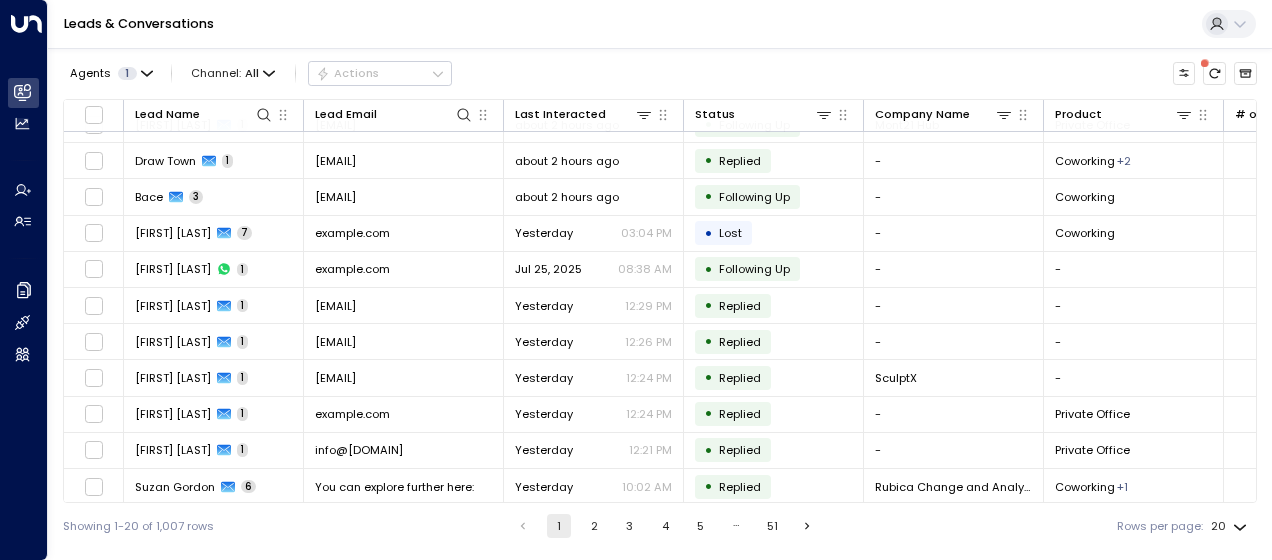 click on "2" at bounding box center (594, 526) 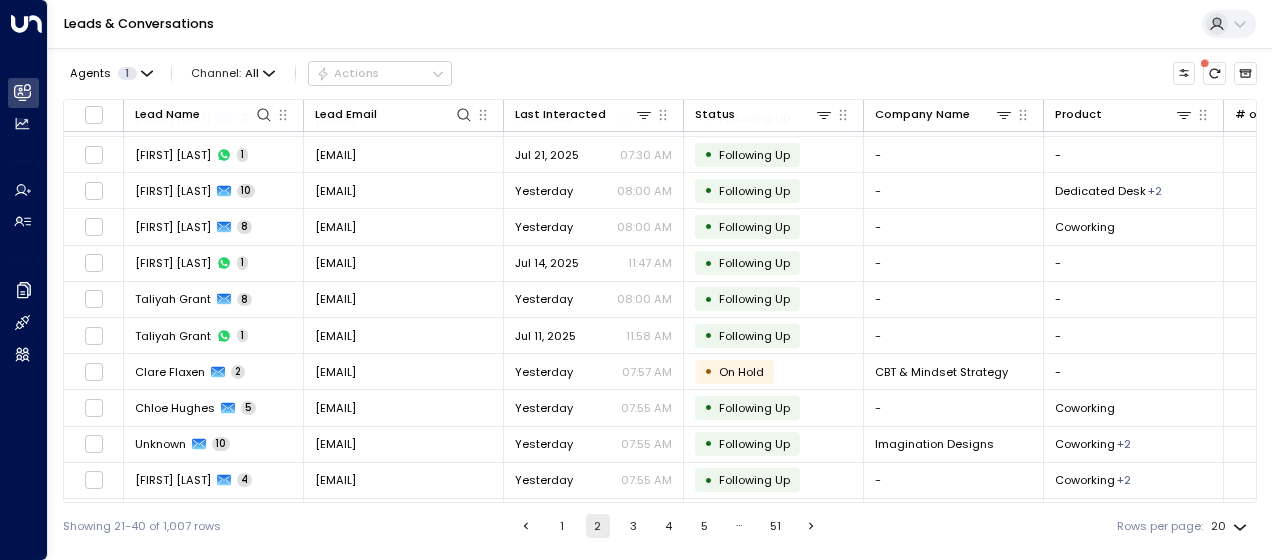 scroll, scrollTop: 351, scrollLeft: 0, axis: vertical 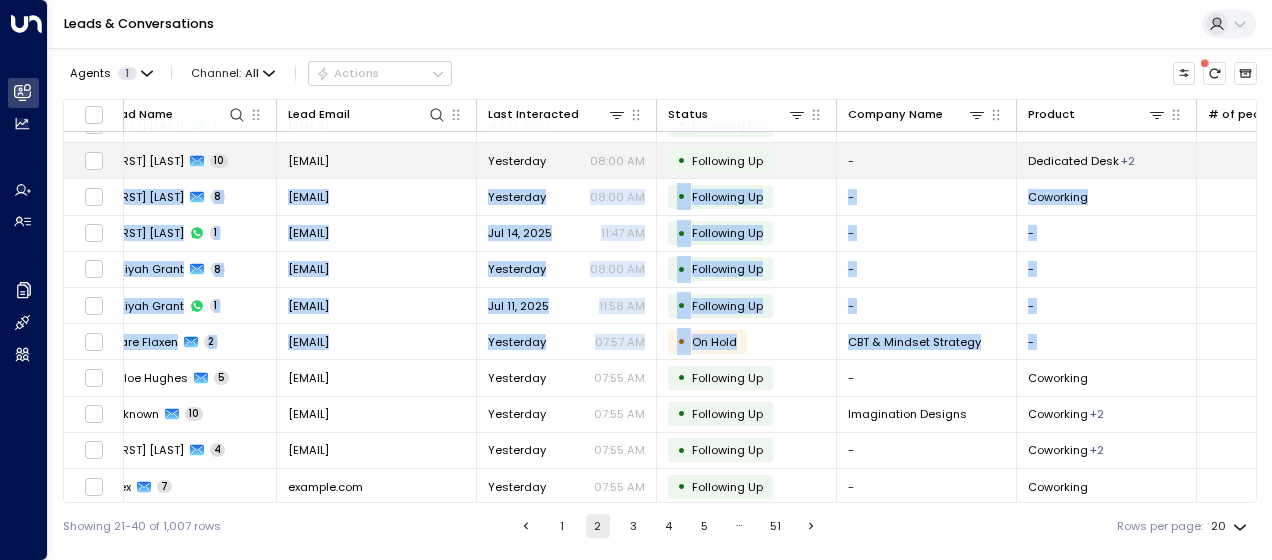drag, startPoint x: 1256, startPoint y: 322, endPoint x: 1196, endPoint y: 148, distance: 184.05434 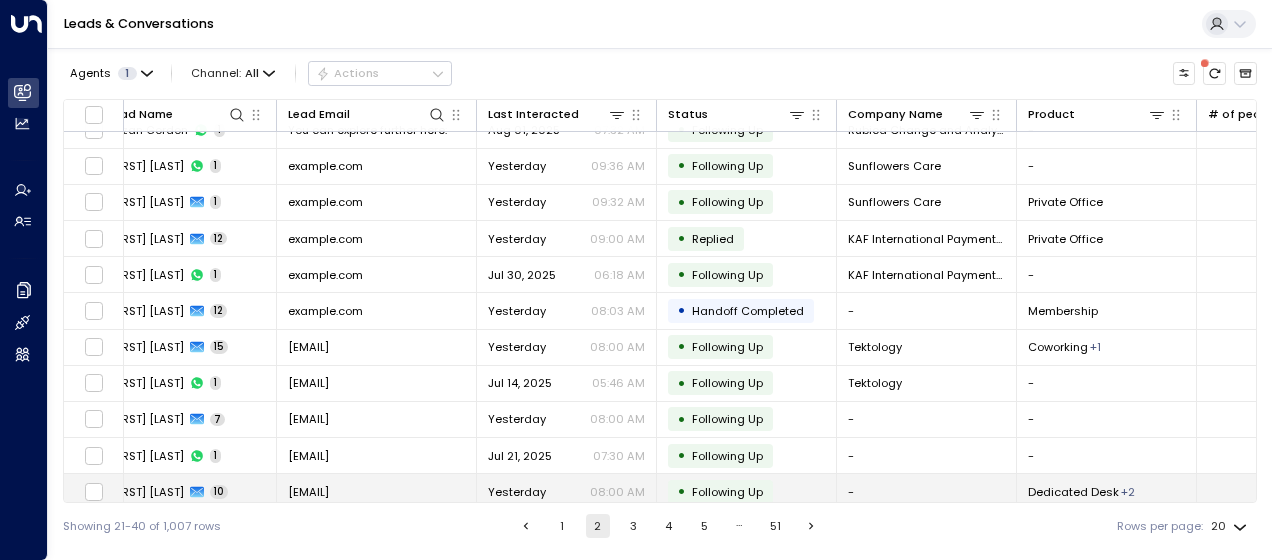 scroll, scrollTop: 0, scrollLeft: 27, axis: horizontal 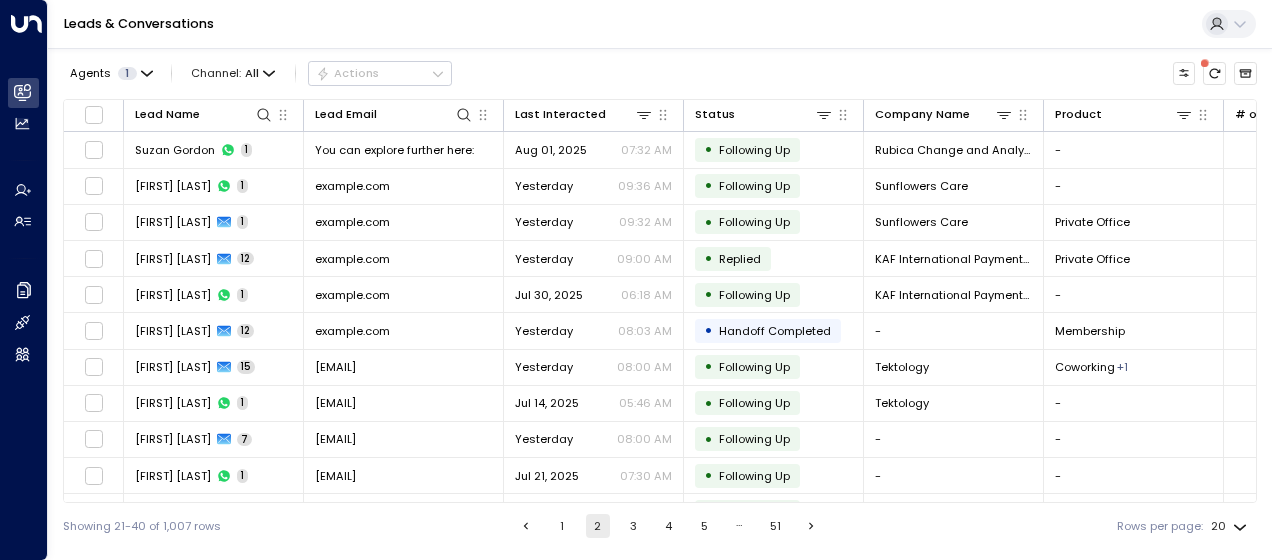 click on "1" at bounding box center [562, 526] 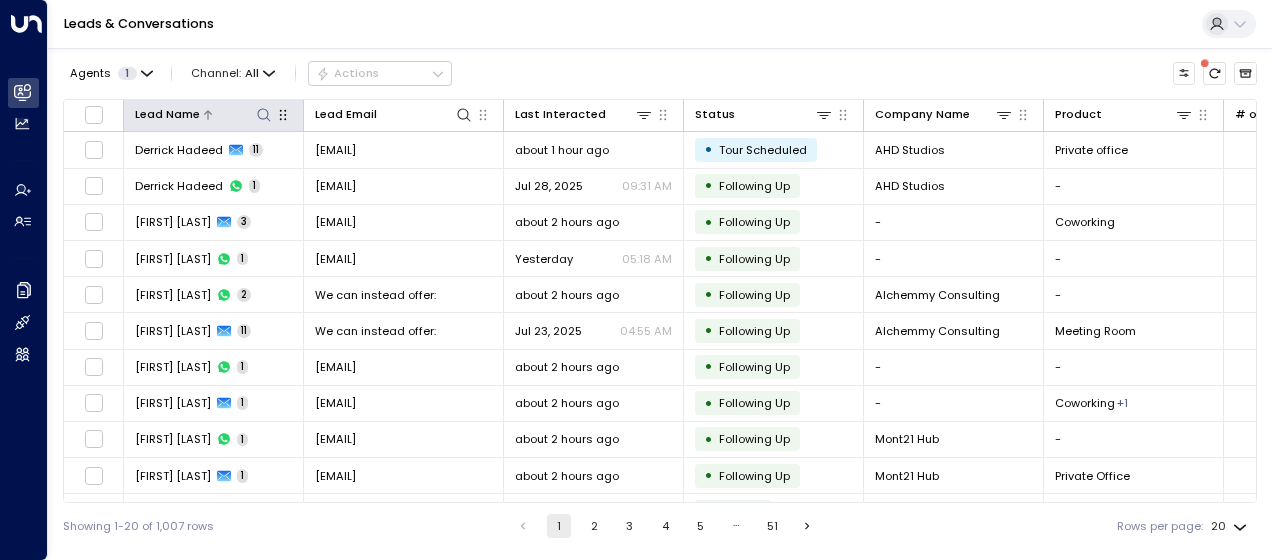 click 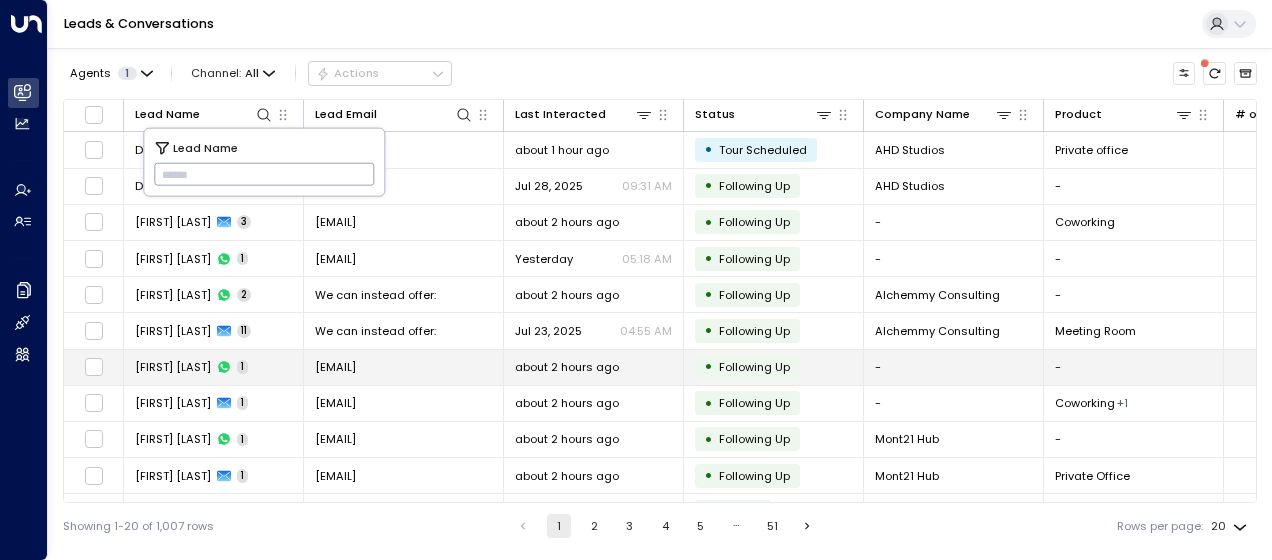 type on "**********" 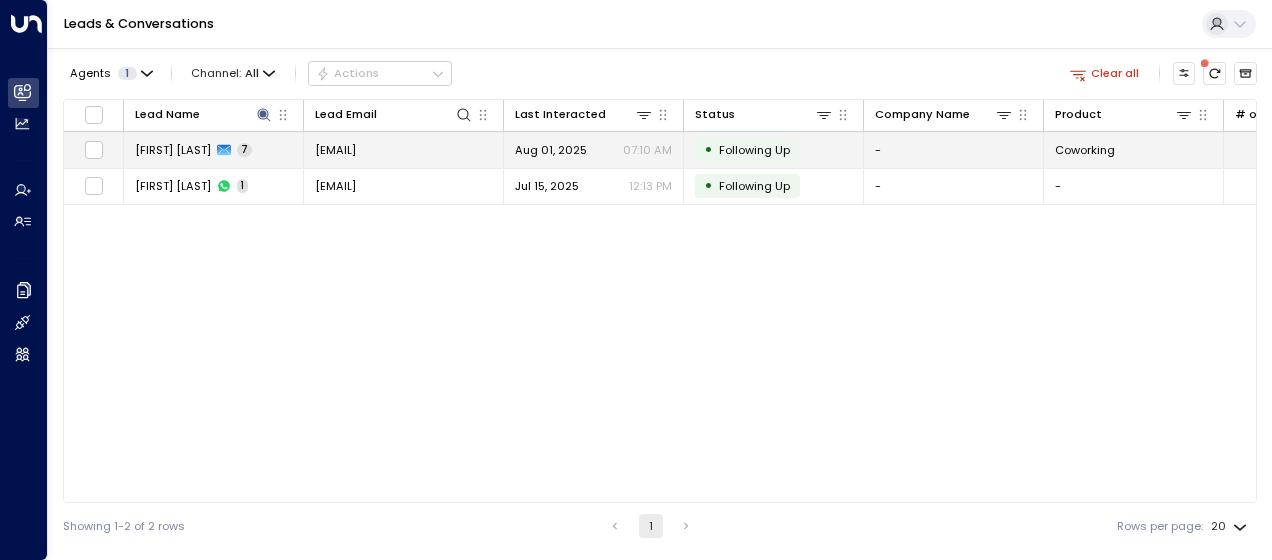 click on "Aug 01, 2025" at bounding box center [551, 150] 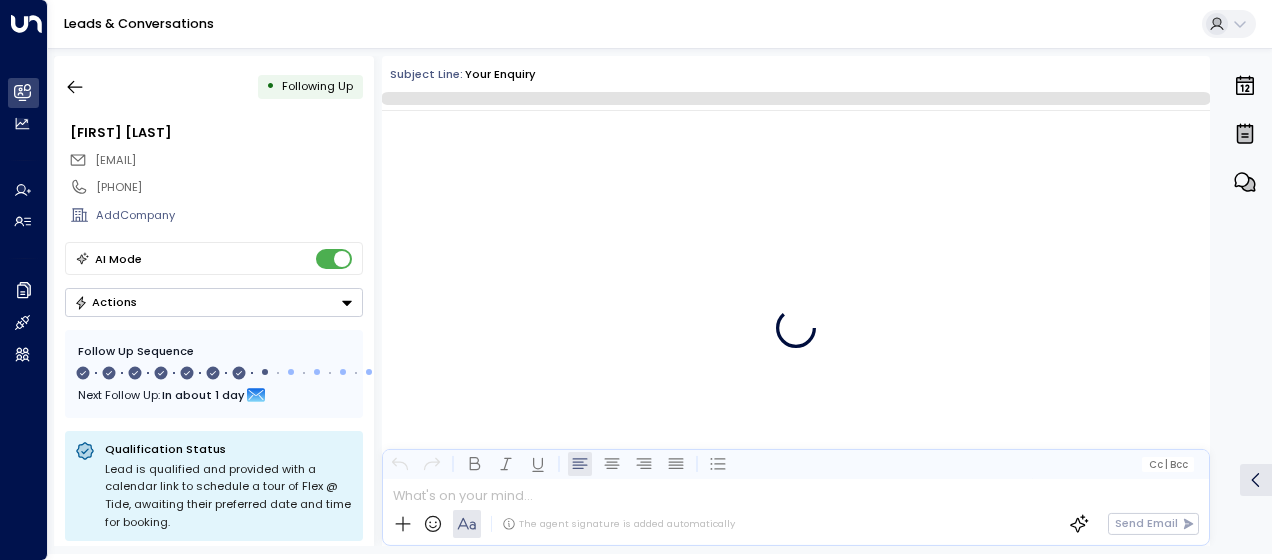scroll, scrollTop: 5718, scrollLeft: 0, axis: vertical 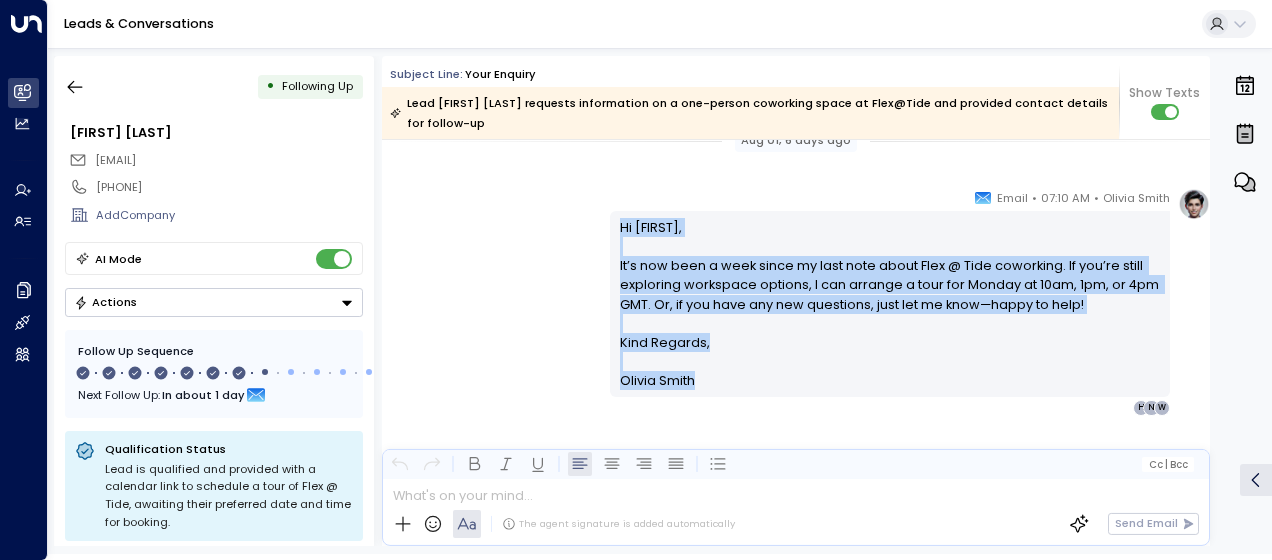 drag, startPoint x: 614, startPoint y: 224, endPoint x: 722, endPoint y: 386, distance: 194.69977 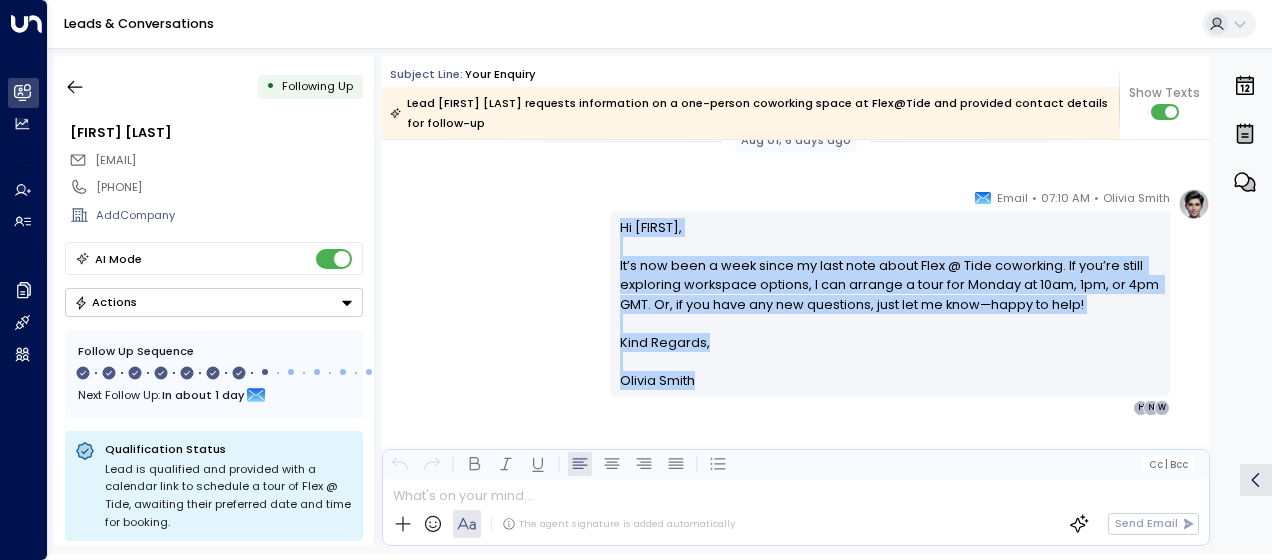 drag, startPoint x: 722, startPoint y: 386, endPoint x: 642, endPoint y: 301, distance: 116.72617 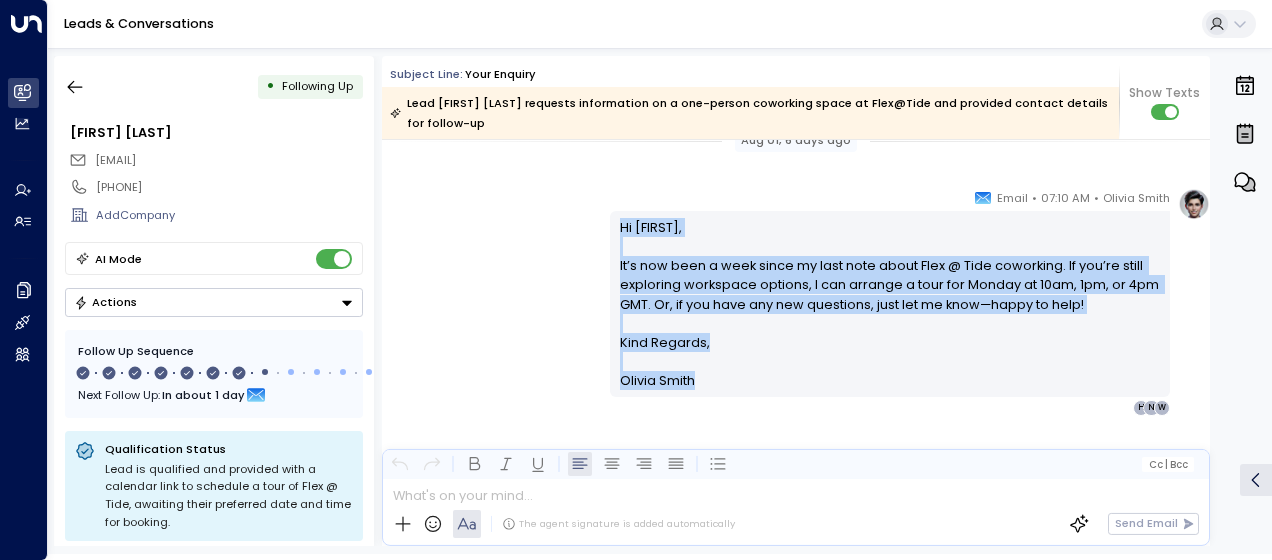 copy on "Hi [FIRST], It’s now been a week since my last note about Flex @ Tide coworking. If you’re still exploring workspace options, I can arrange a tour for Monday at 10am, 1pm, or 4pm GMT. Or, if you have any new questions, just let me know—happy to help! Kind Regards, [FIRST] [LAST]" 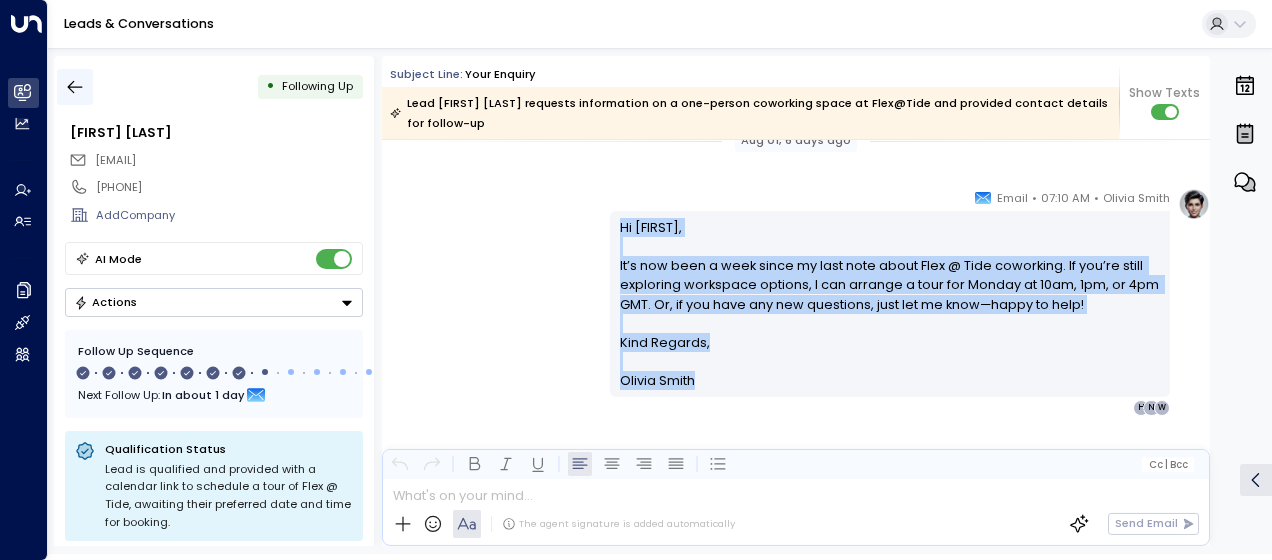 click 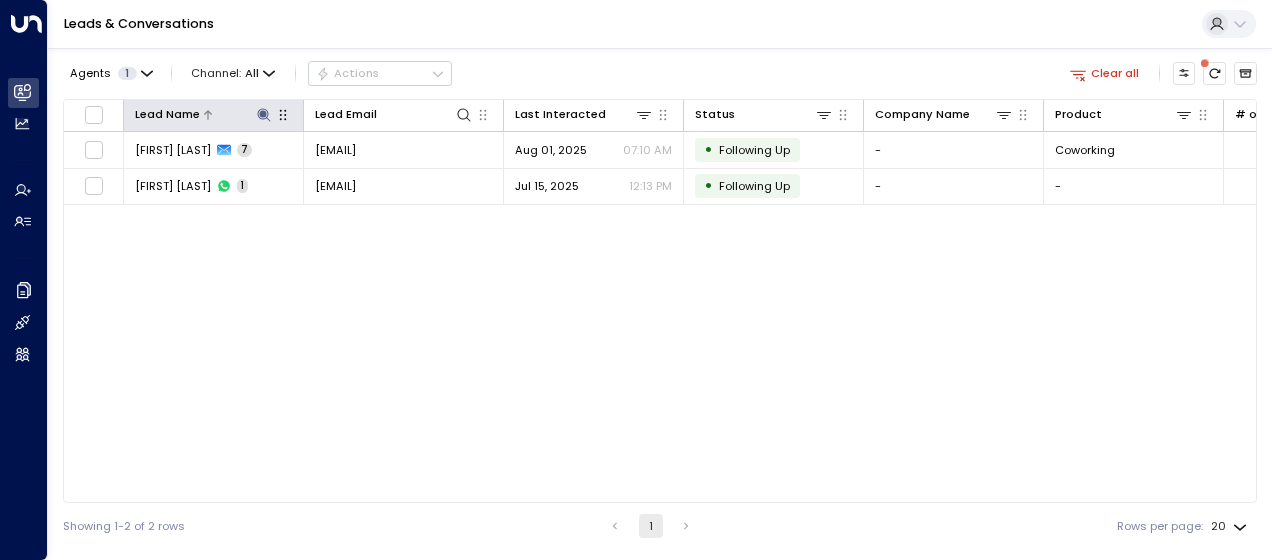 click 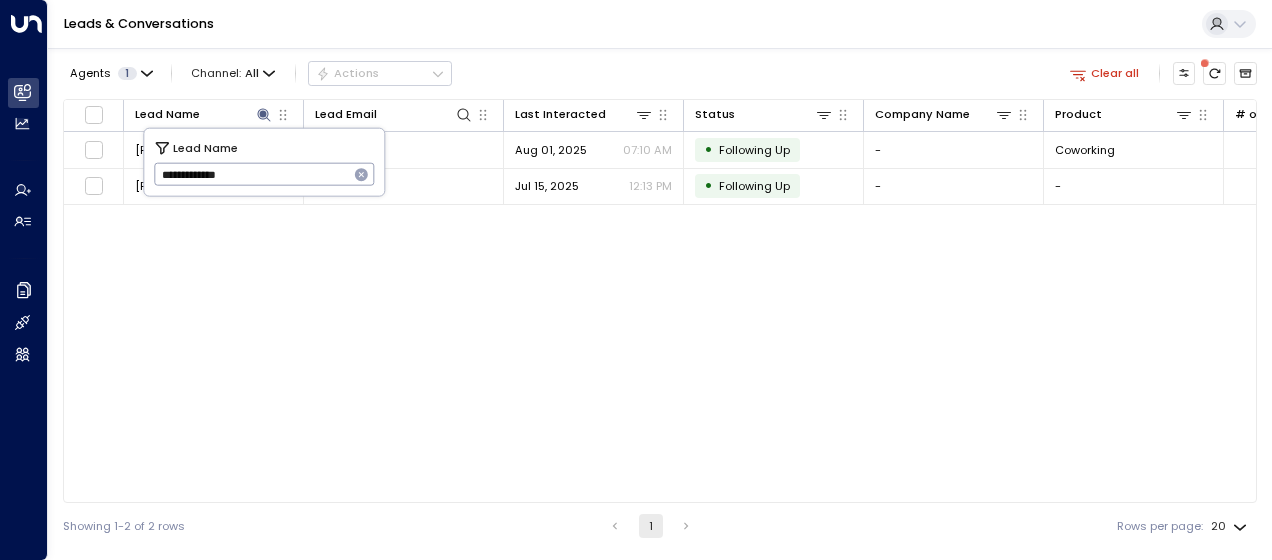 drag, startPoint x: 158, startPoint y: 176, endPoint x: 302, endPoint y: 180, distance: 144.05554 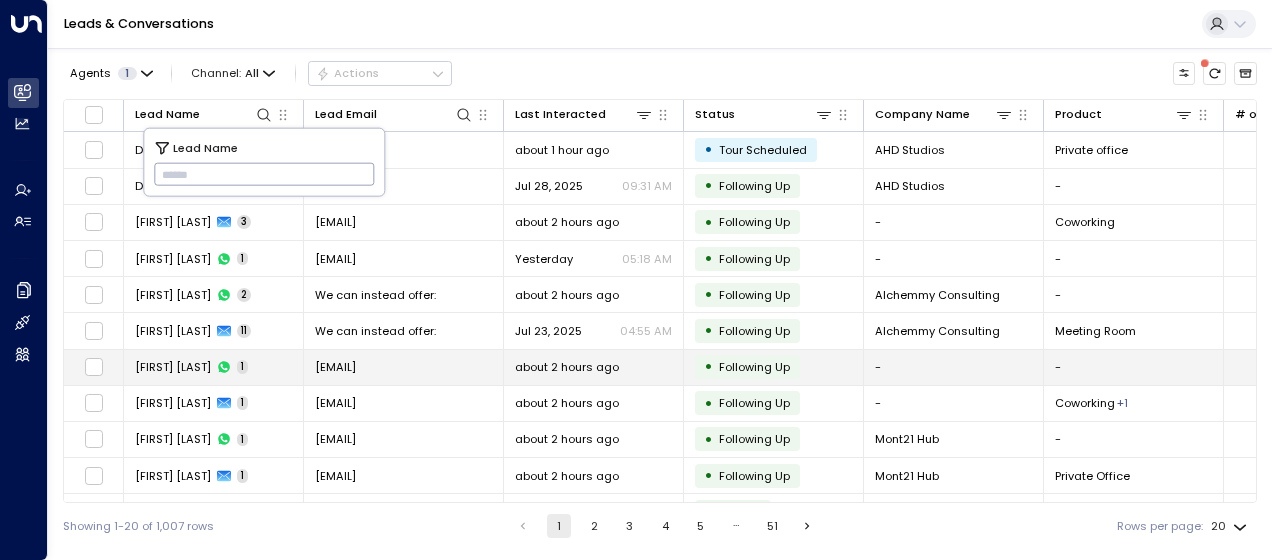 type on "**********" 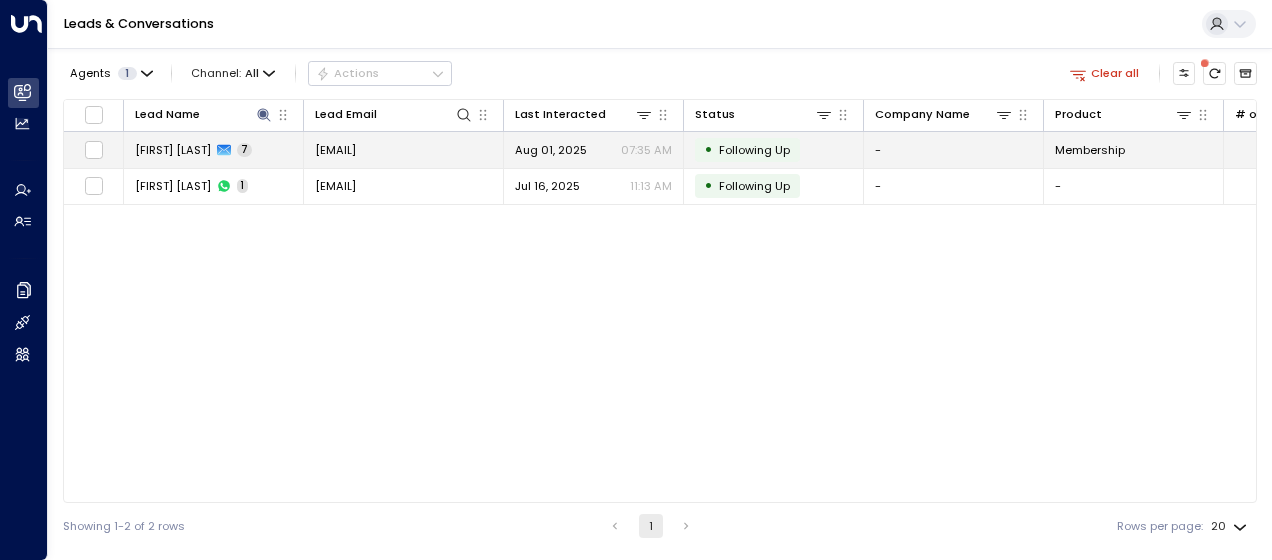 click on "[EMAIL]" at bounding box center (335, 150) 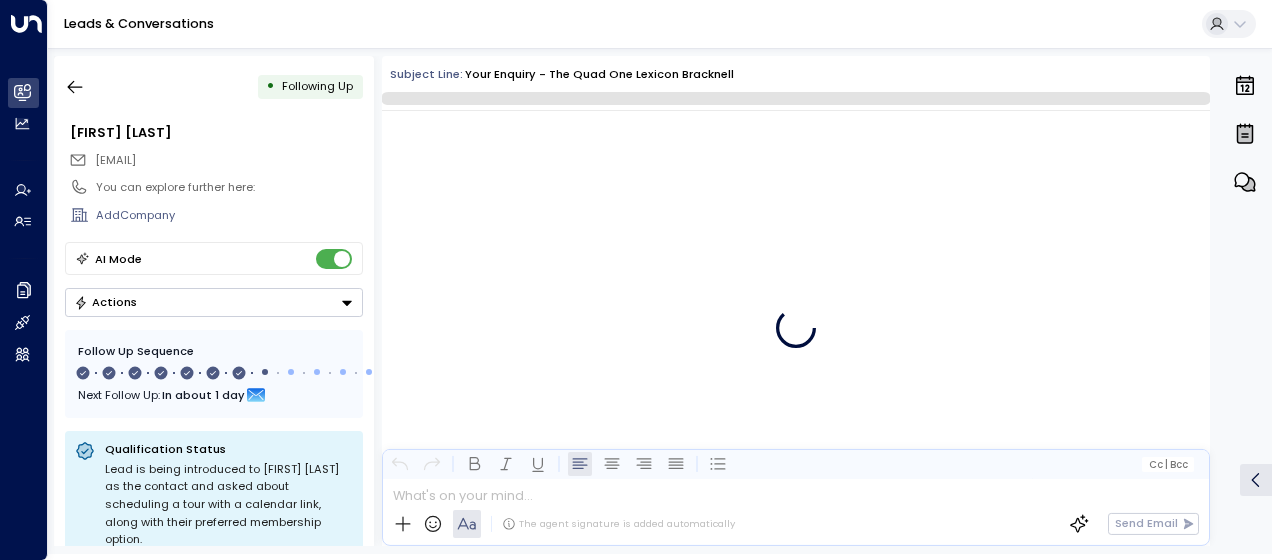 scroll, scrollTop: 5675, scrollLeft: 0, axis: vertical 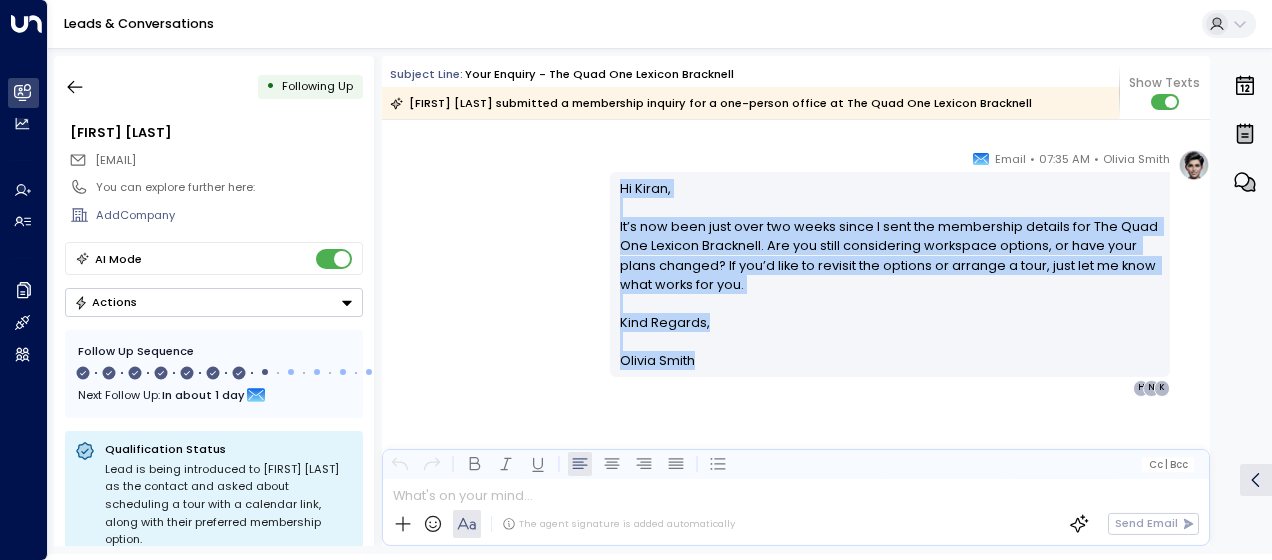 drag, startPoint x: 614, startPoint y: 183, endPoint x: 707, endPoint y: 366, distance: 205.27542 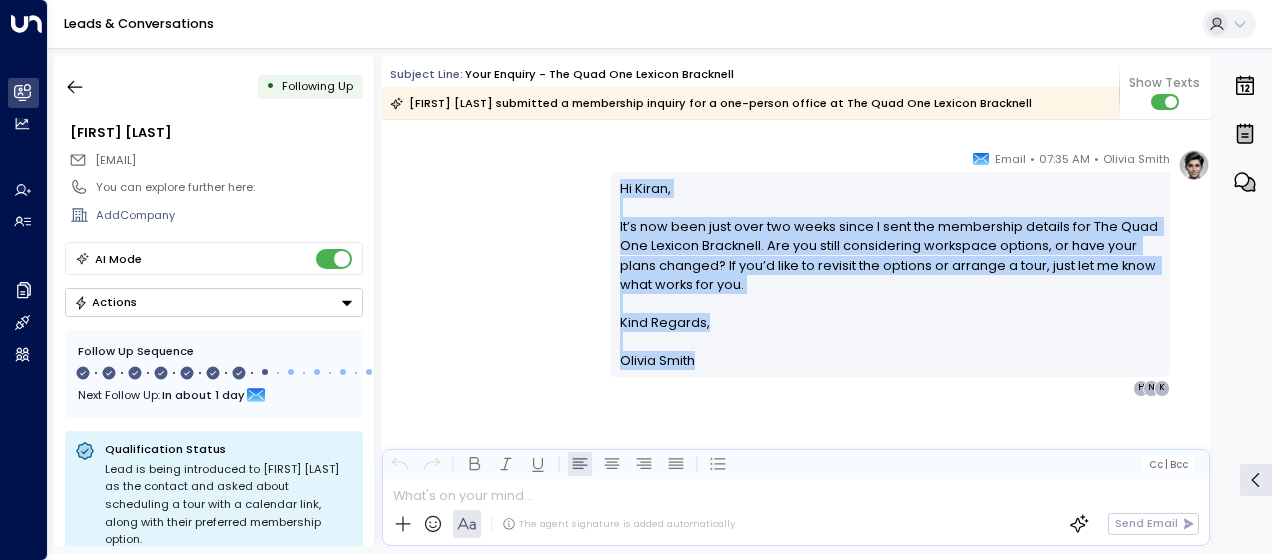 drag, startPoint x: 707, startPoint y: 366, endPoint x: 647, endPoint y: 271, distance: 112.36102 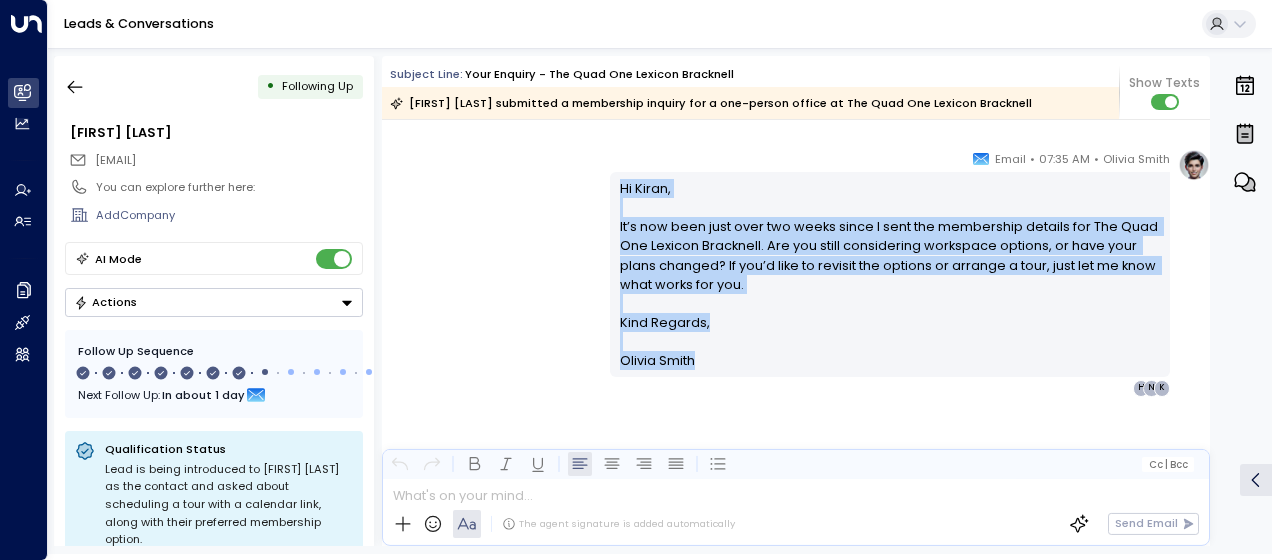 copy on "Hi Kiran, It’s now been just over two weeks since I sent the membership details for The Quad One Lexicon Bracknell. Are you still considering workspace options, or have your plans changed? If you’d like to revisit the options or arrange a tour, just let me know what works for you. Kind Regards, [FIRST] [LAST]" 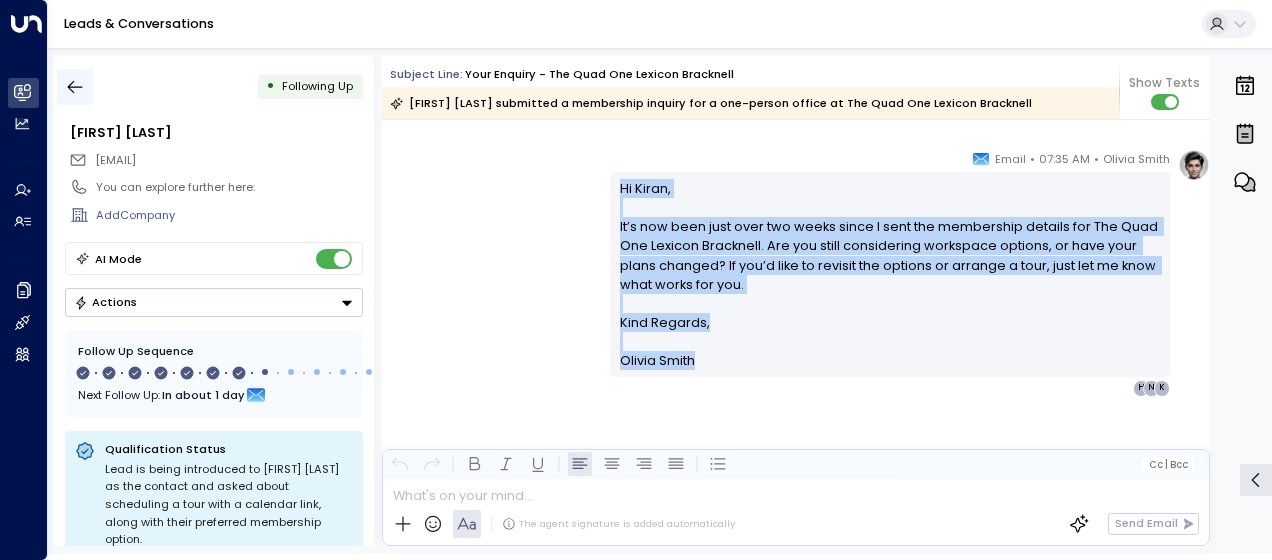 click 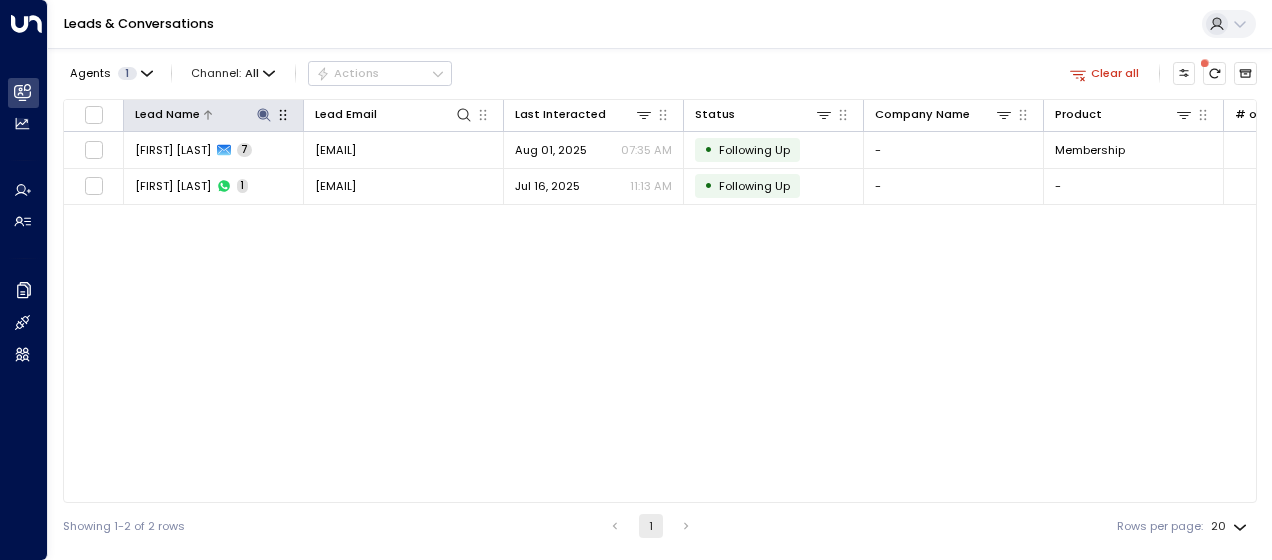 click 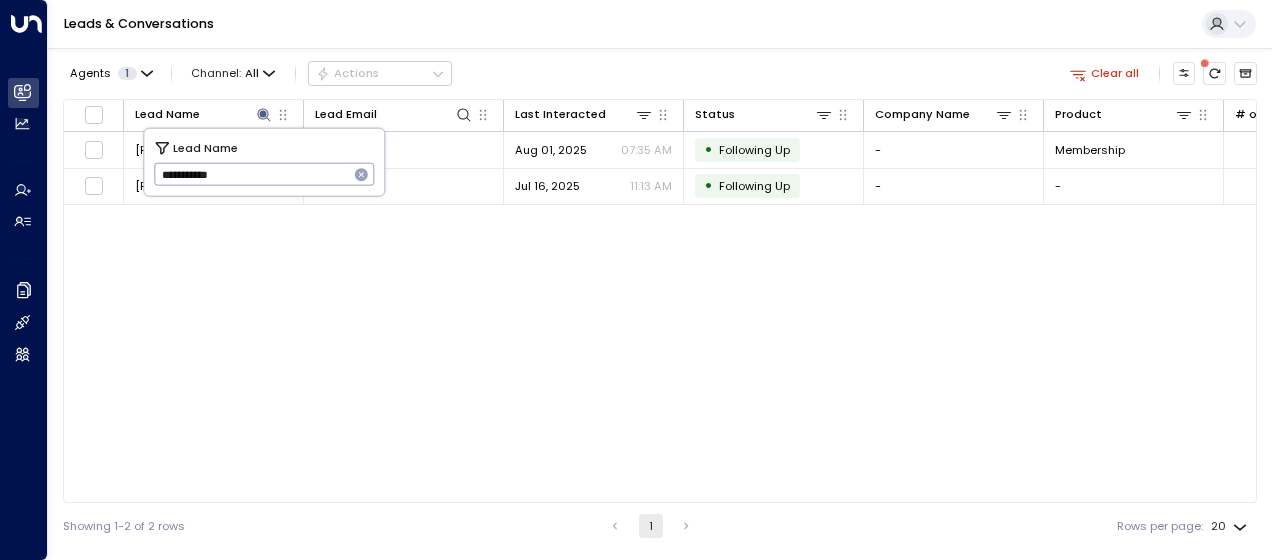 drag, startPoint x: 155, startPoint y: 176, endPoint x: 246, endPoint y: 176, distance: 91 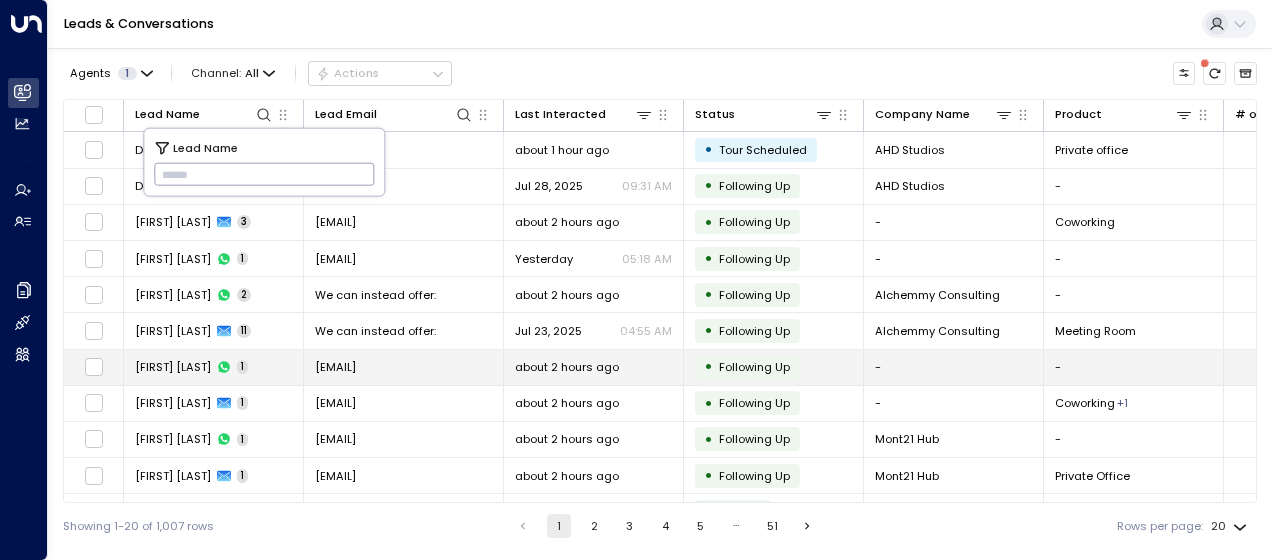 type on "**********" 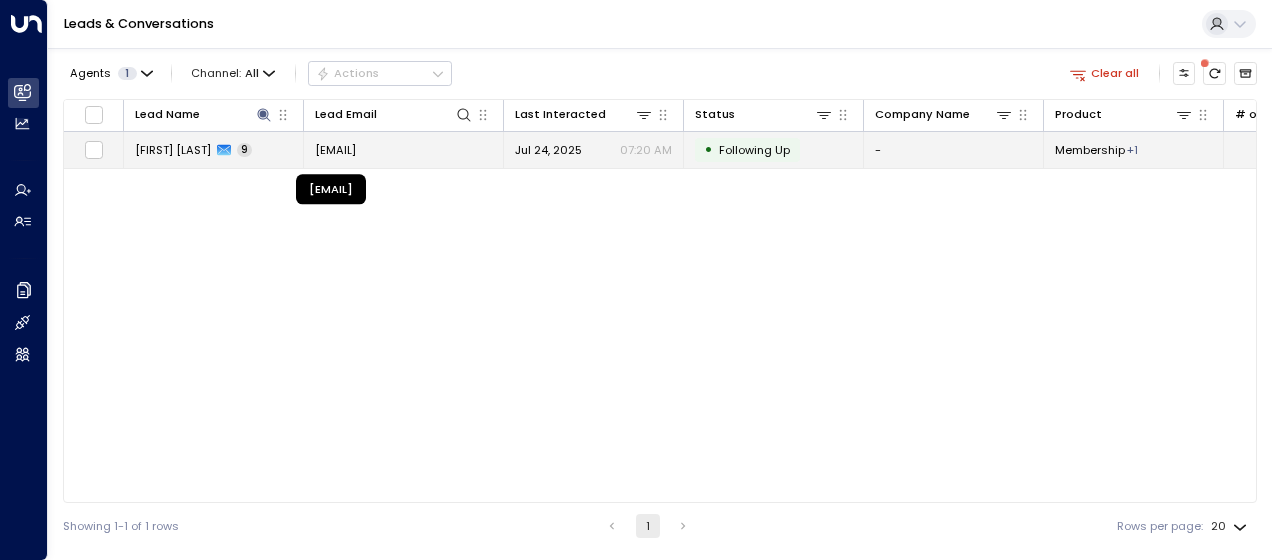 click on "[EMAIL]" at bounding box center (335, 150) 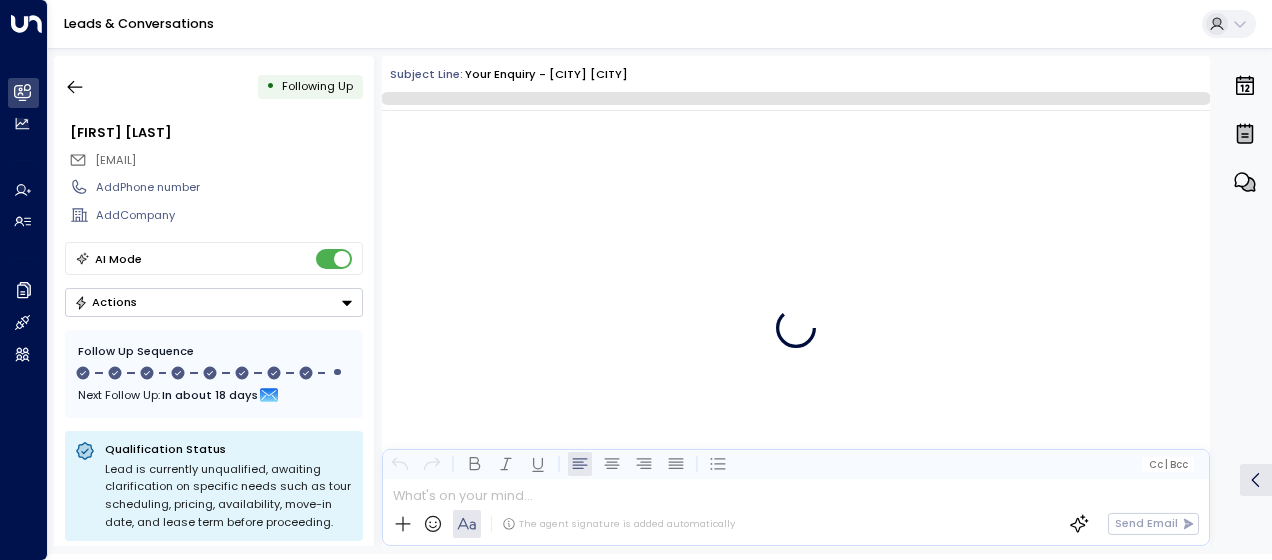 scroll, scrollTop: 7257, scrollLeft: 0, axis: vertical 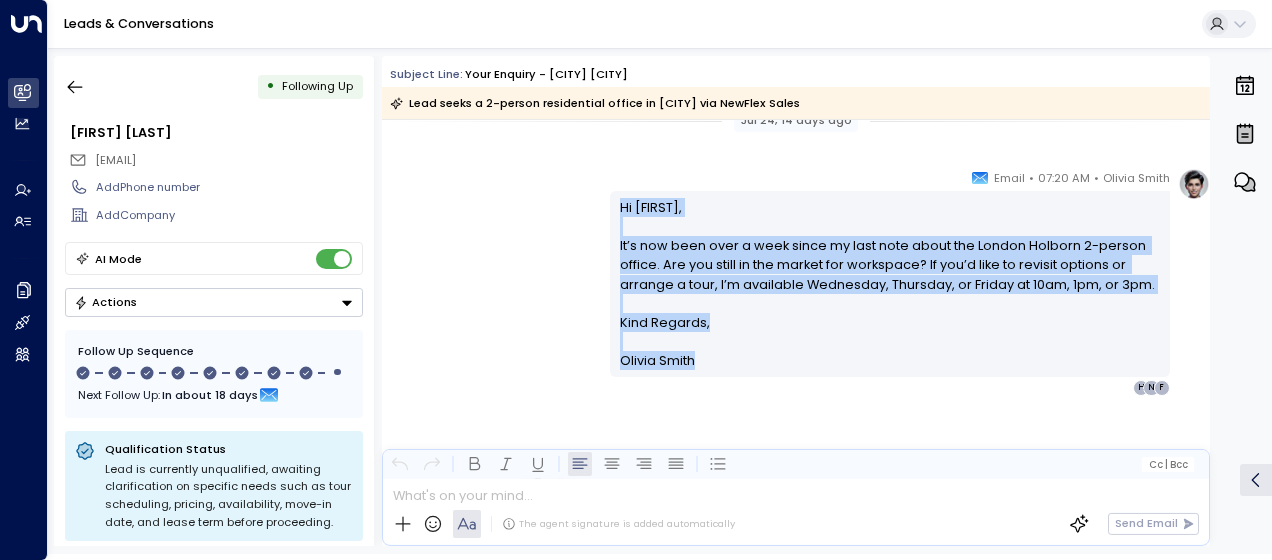 drag, startPoint x: 615, startPoint y: 207, endPoint x: 723, endPoint y: 372, distance: 197.20294 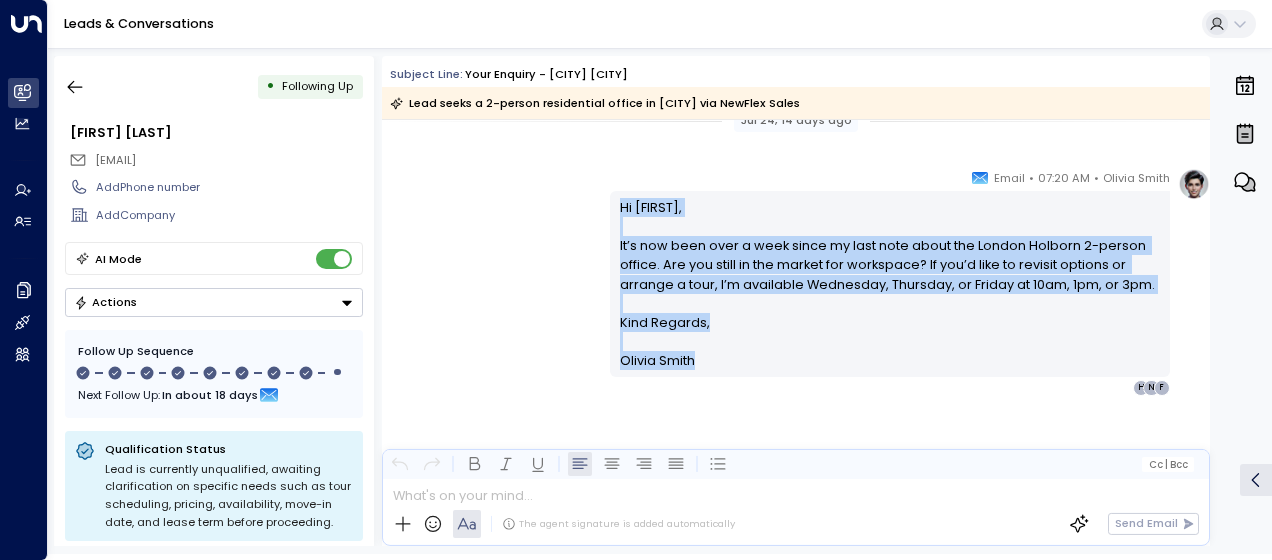 copy on "Hi Fjorda, It’s now been over a week since my last note about the [CITY] [CITY] 2-person office. Are you still in the market for workspace? If you’d like to revisit options or arrange a tour, I’m available Wednesday, Thursday, or Friday at 10am, 1pm, or 3pm. Kind Regards, [FIRST] [LAST]" 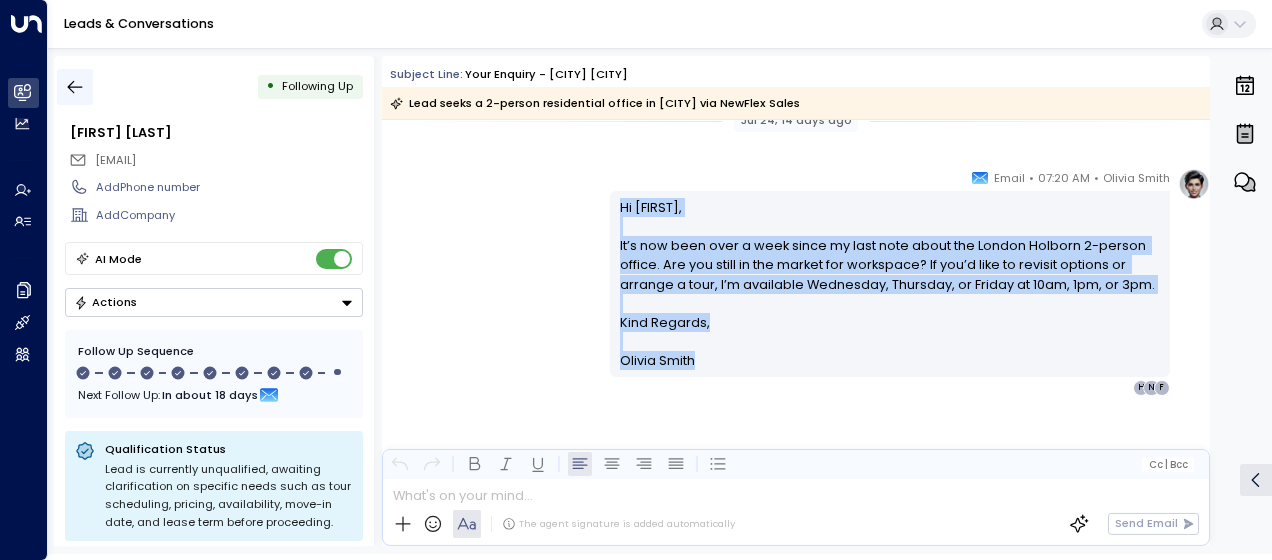 click 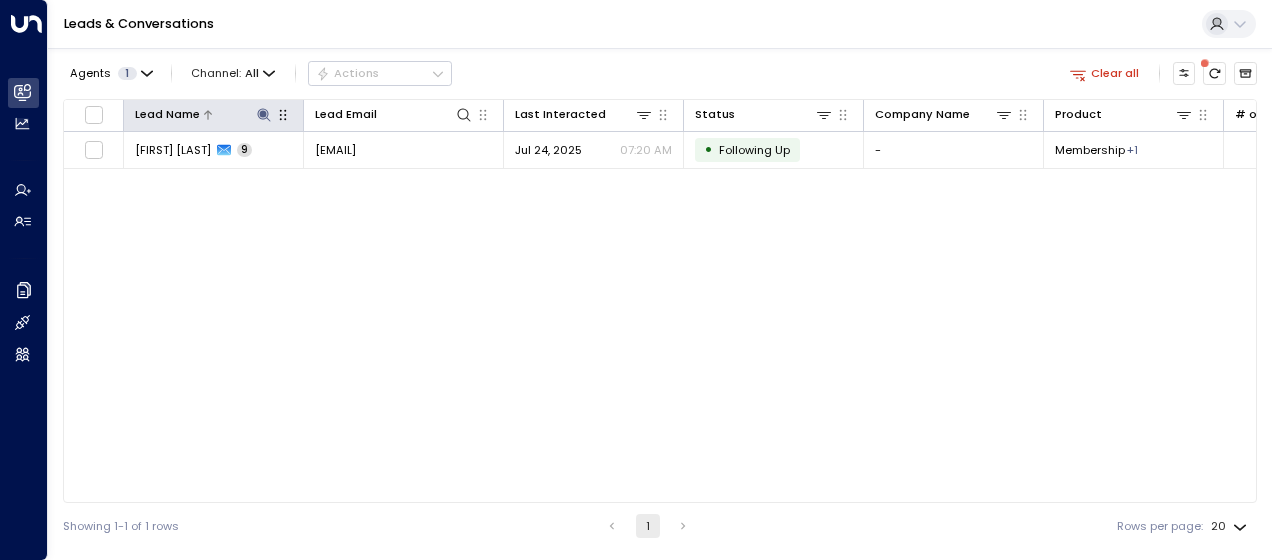 click 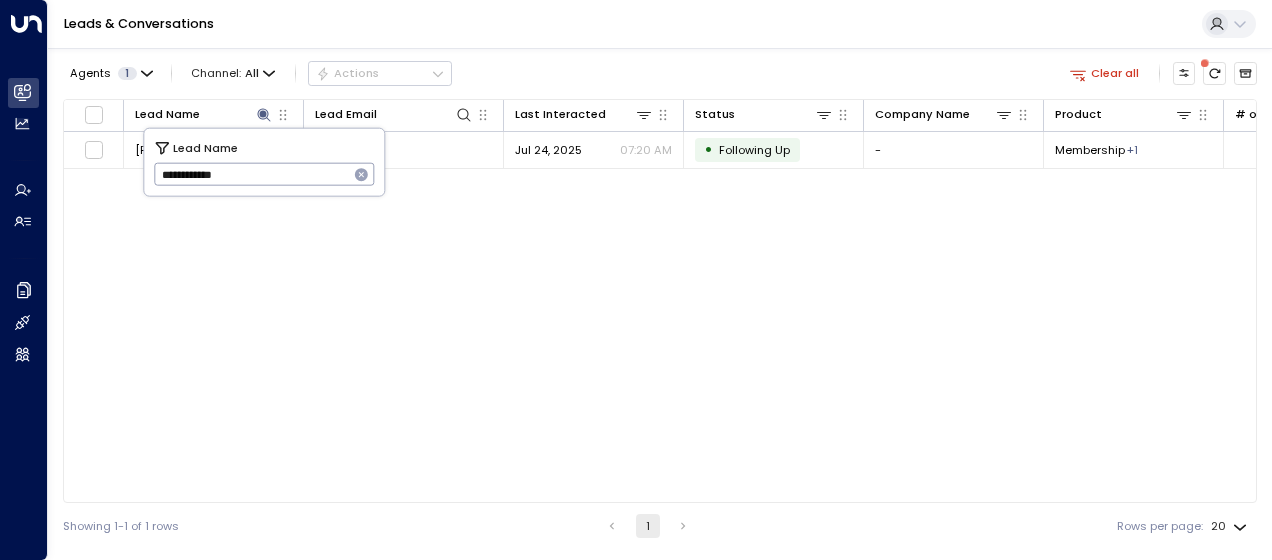 drag, startPoint x: 158, startPoint y: 174, endPoint x: 290, endPoint y: 182, distance: 132.2422 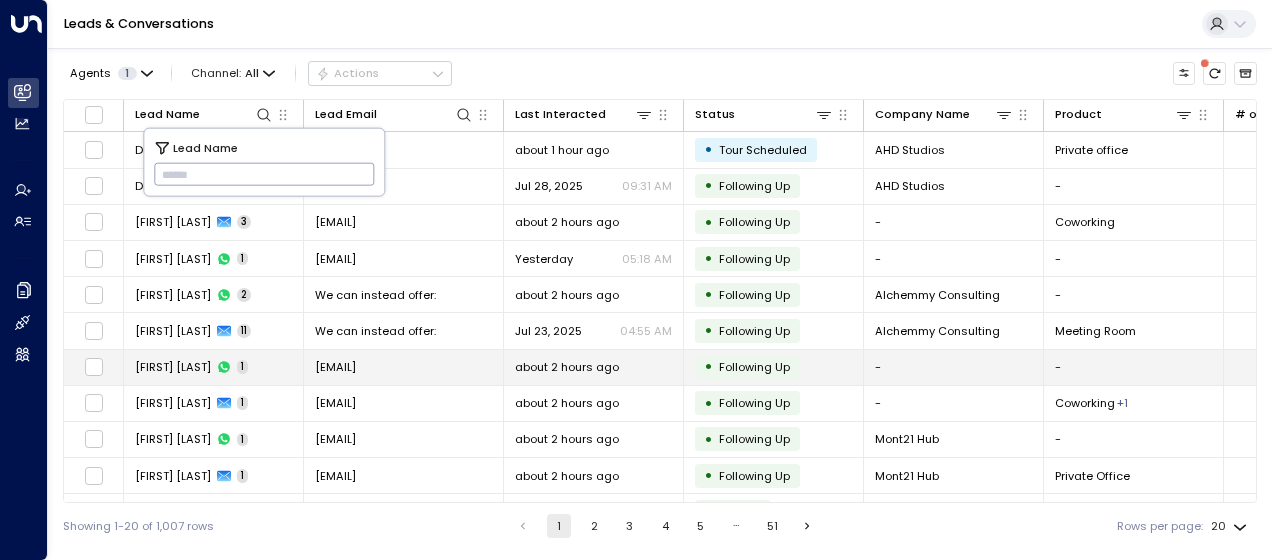 type on "**********" 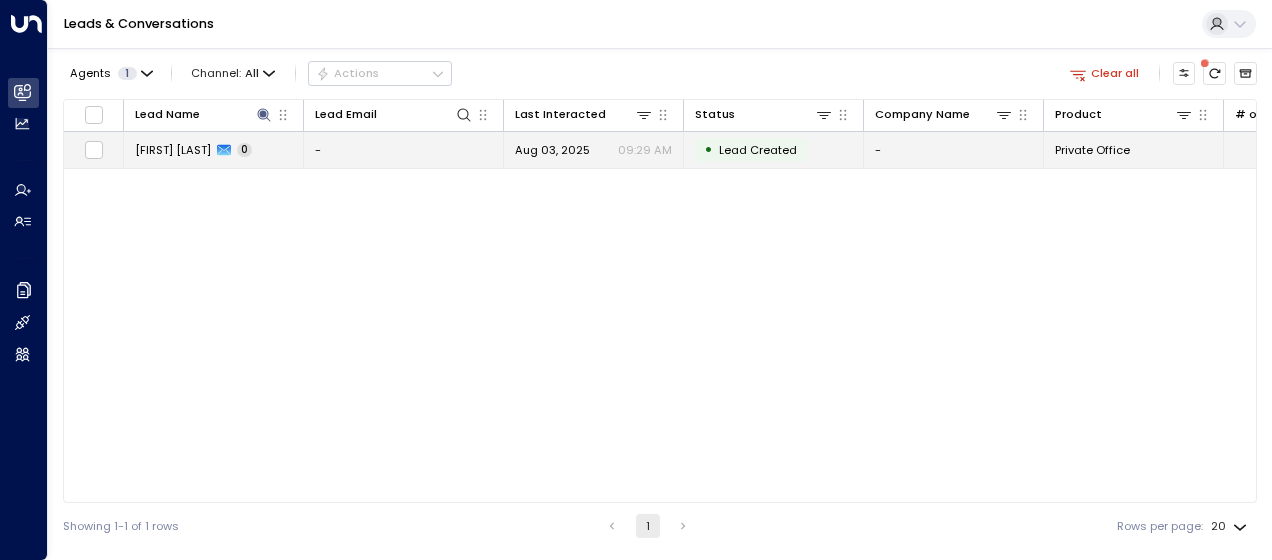 click on "Aug 03, 2025" at bounding box center [552, 150] 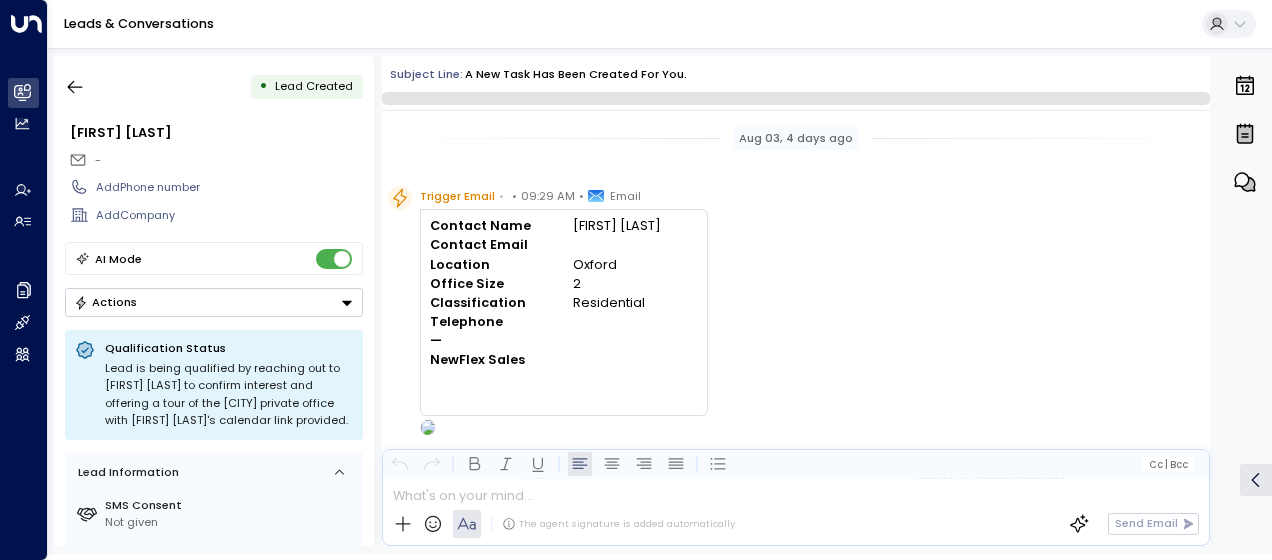 scroll, scrollTop: 48, scrollLeft: 0, axis: vertical 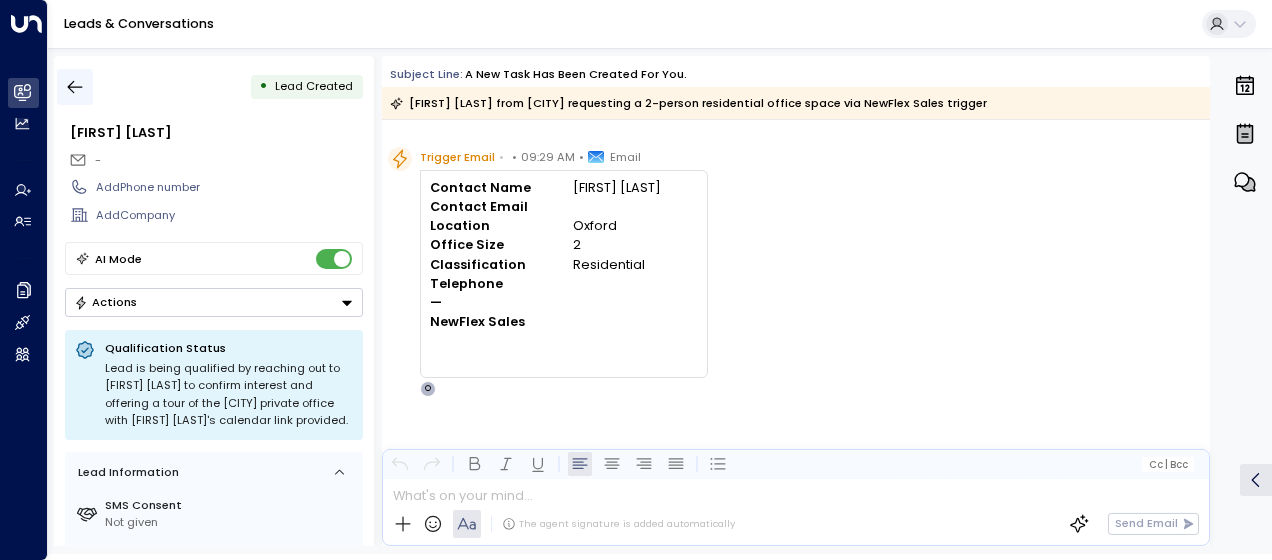 click 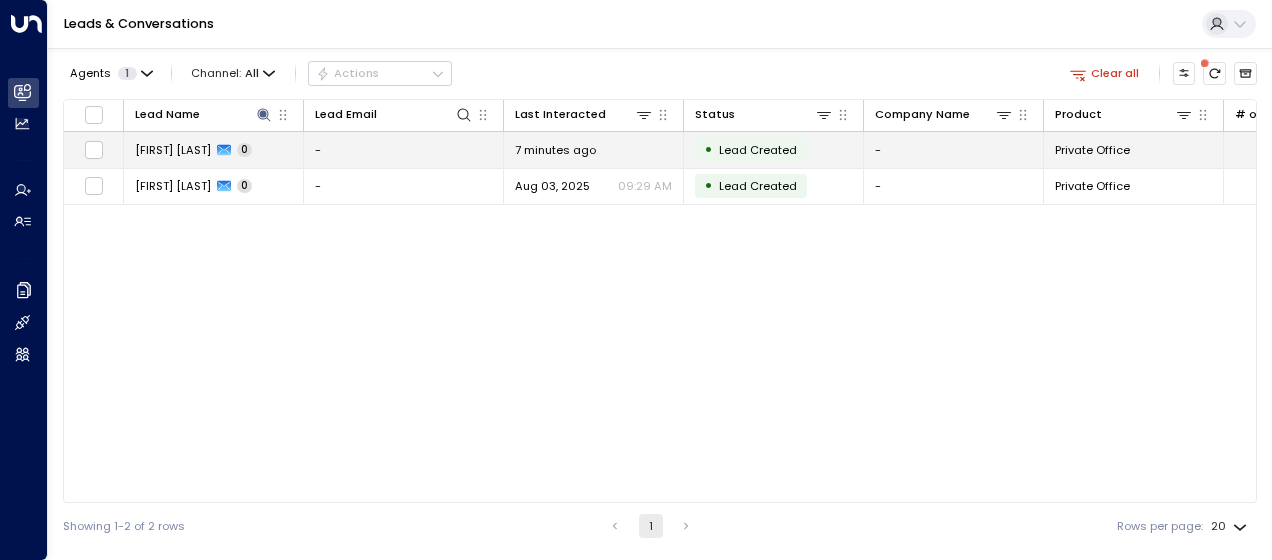 click on "7 minutes ago" at bounding box center [555, 150] 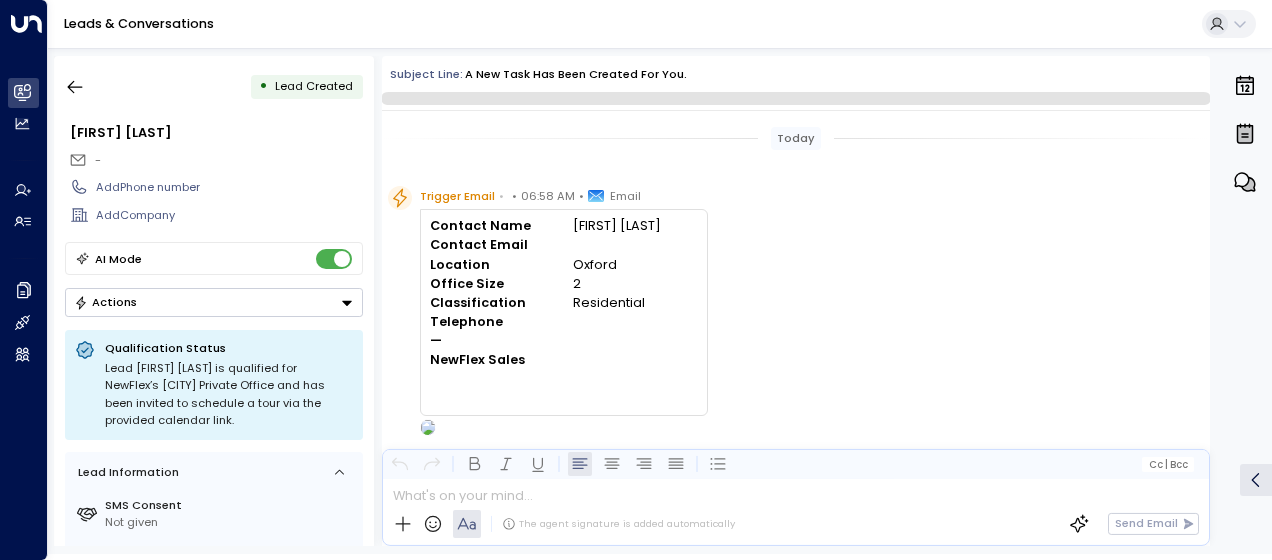 scroll, scrollTop: 48, scrollLeft: 0, axis: vertical 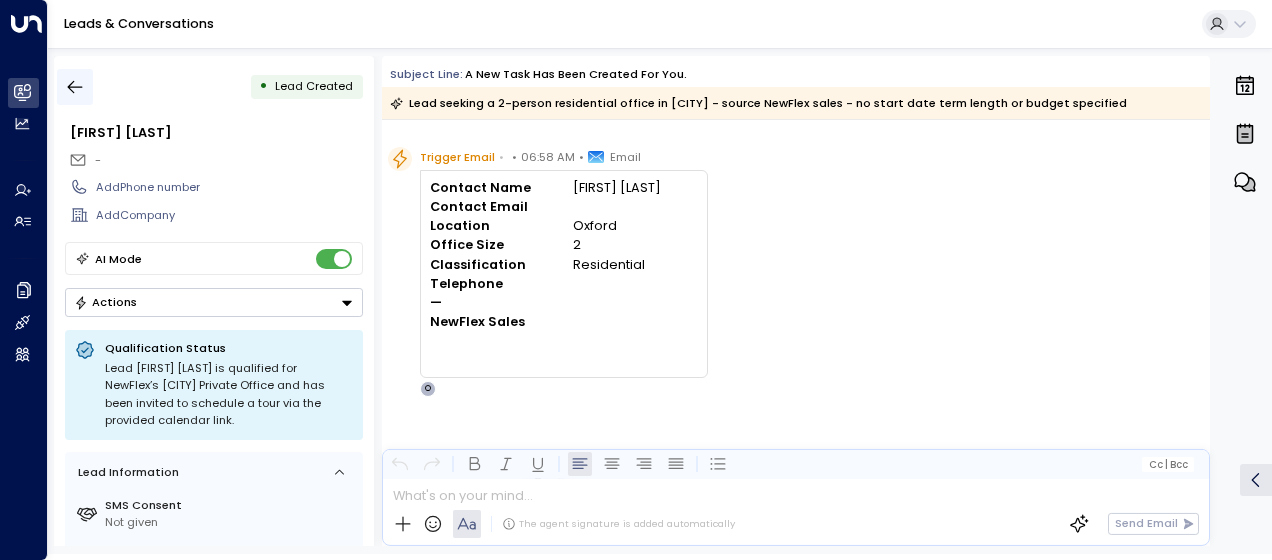click 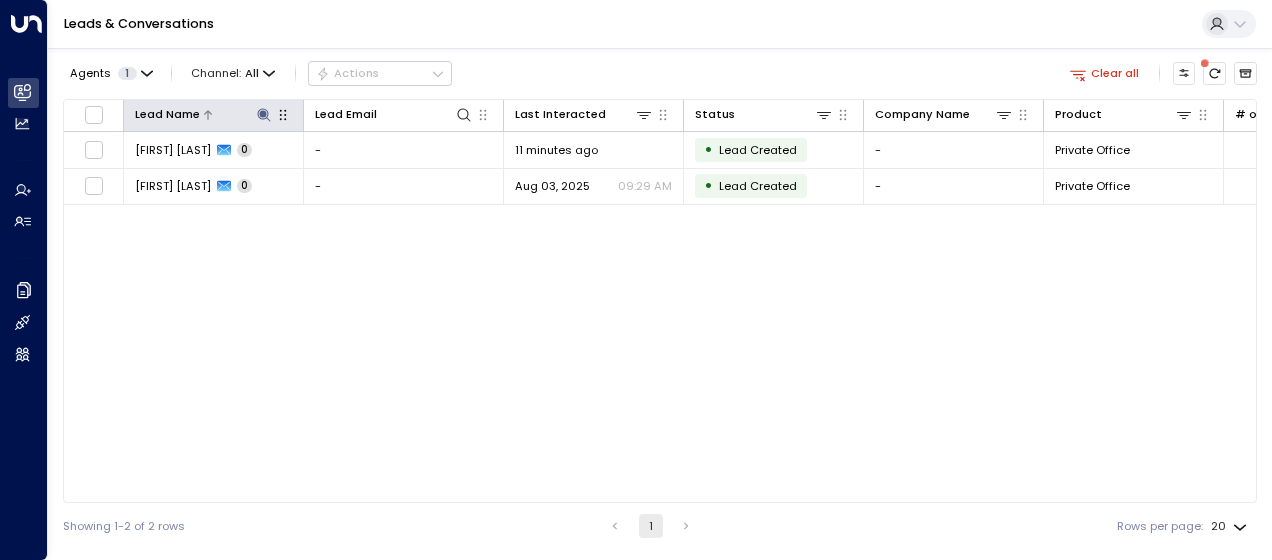 click 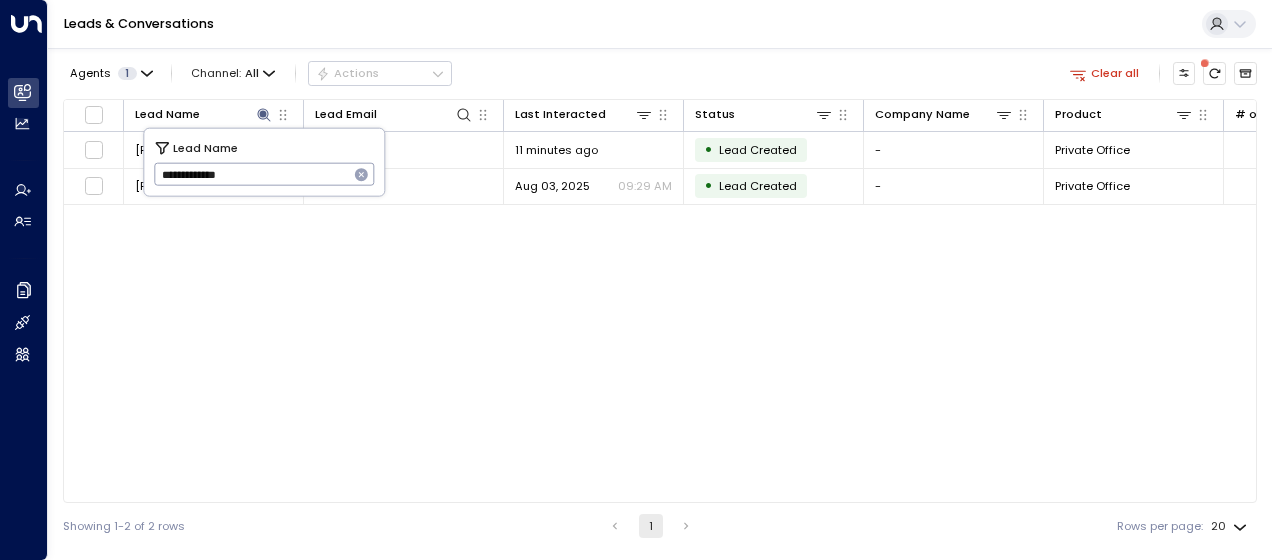 drag, startPoint x: 156, startPoint y: 178, endPoint x: 272, endPoint y: 179, distance: 116.00431 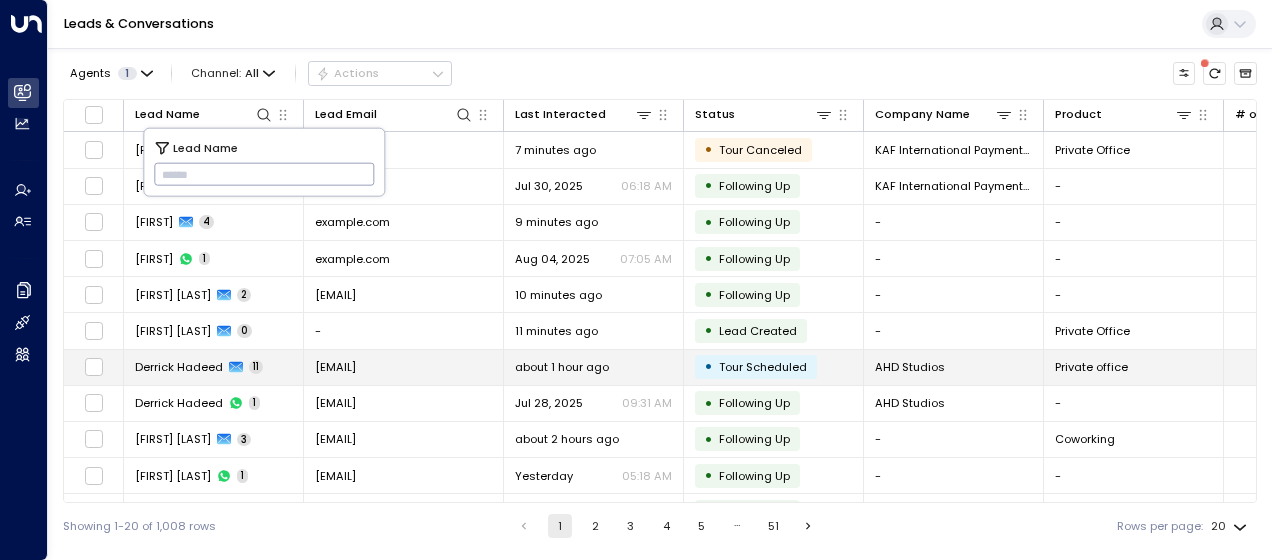 type on "**********" 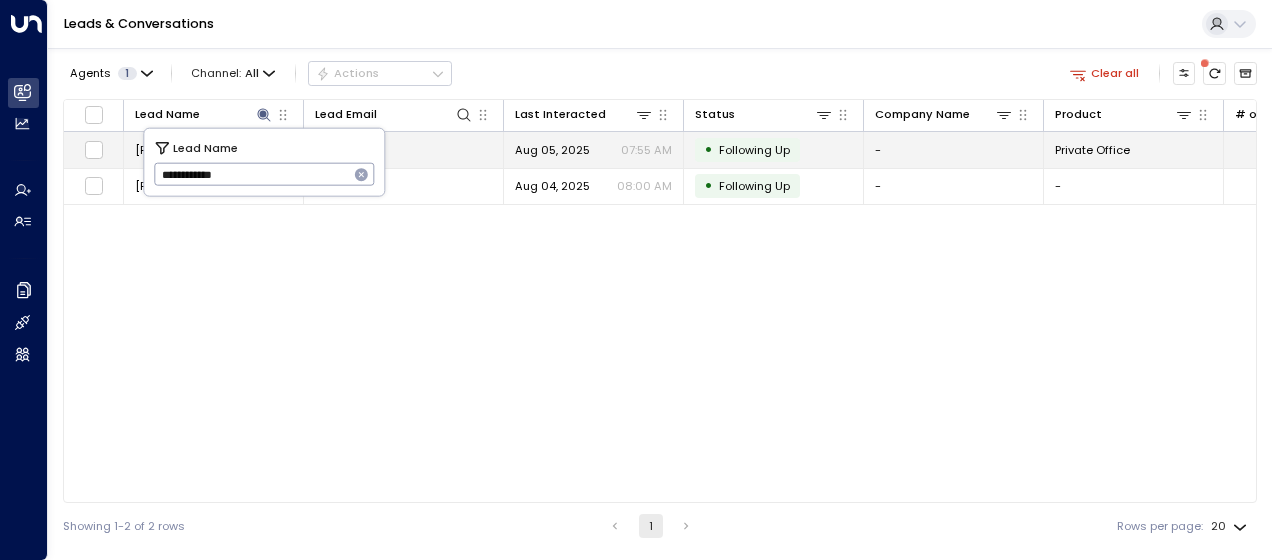 click on "[EMAIL]" at bounding box center [335, 150] 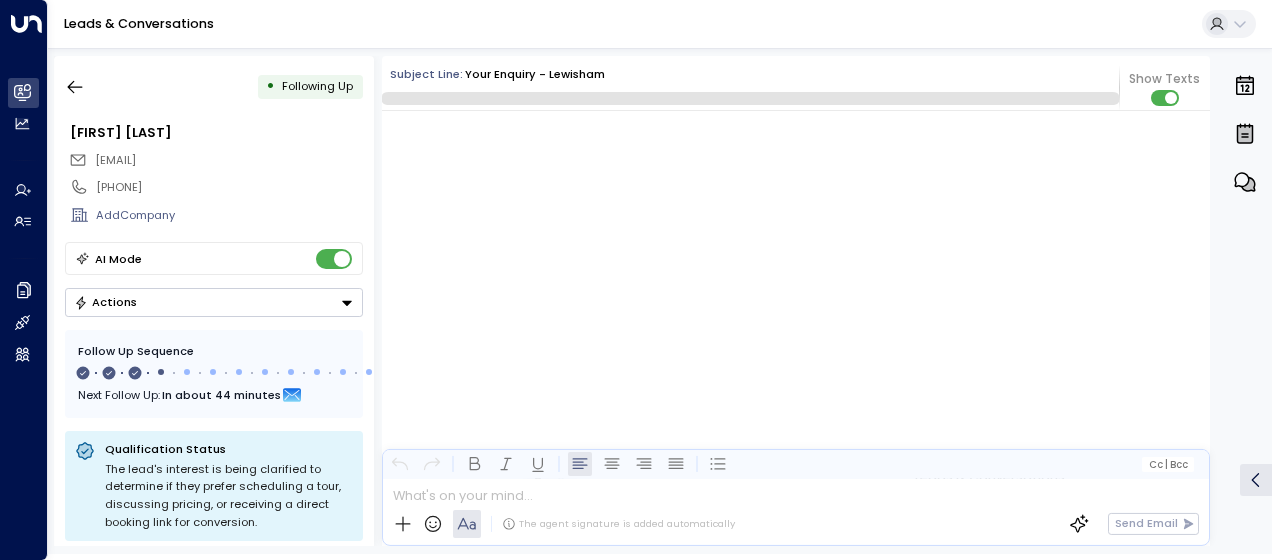scroll, scrollTop: 1318, scrollLeft: 0, axis: vertical 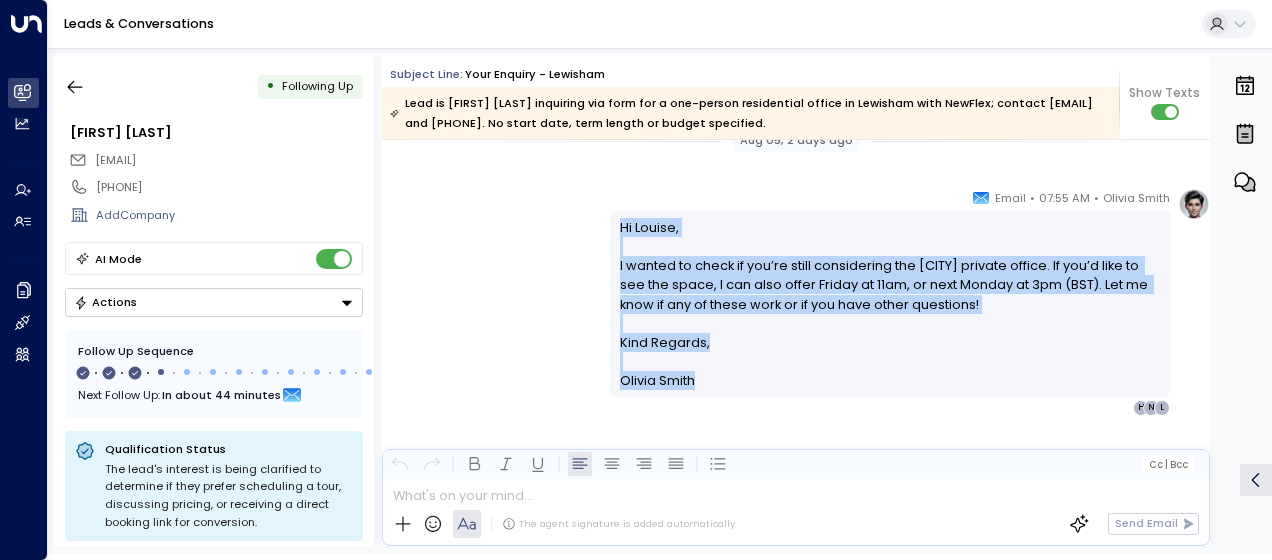 drag, startPoint x: 617, startPoint y: 224, endPoint x: 713, endPoint y: 385, distance: 187.44865 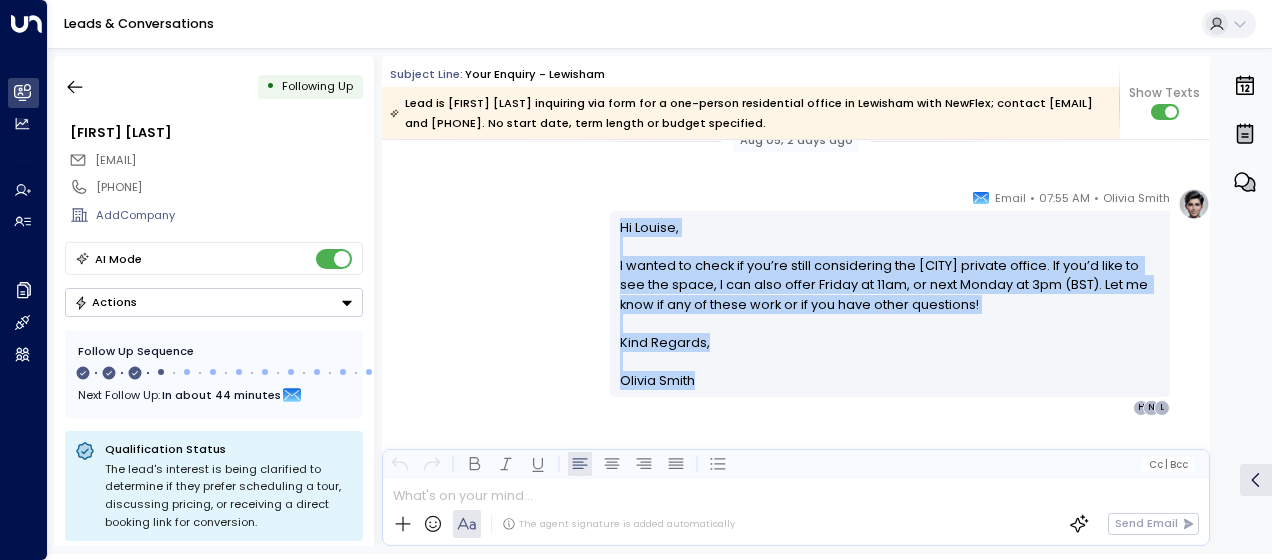 copy on "Hi Louise, I wanted to check if you’re still considering the Lewisham private office. If you’d like to see the space, I can also offer Friday at 11am, or next Monday at 3pm (BST). Let me know if any of these work or if you have other questions! Kind Regards, [FIRST] [LAST]" 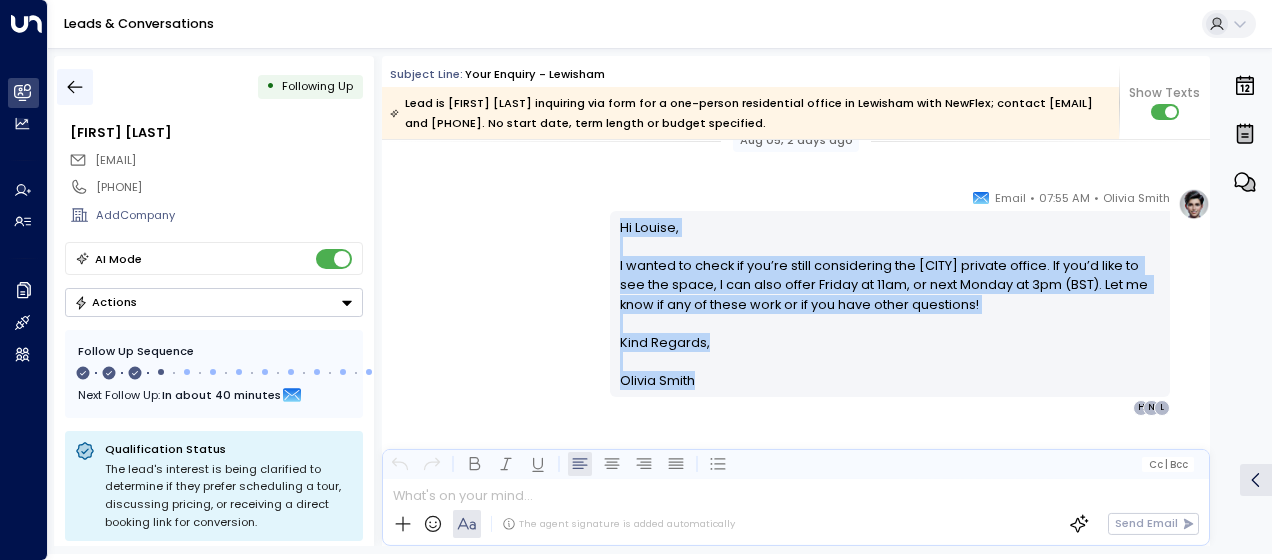 click 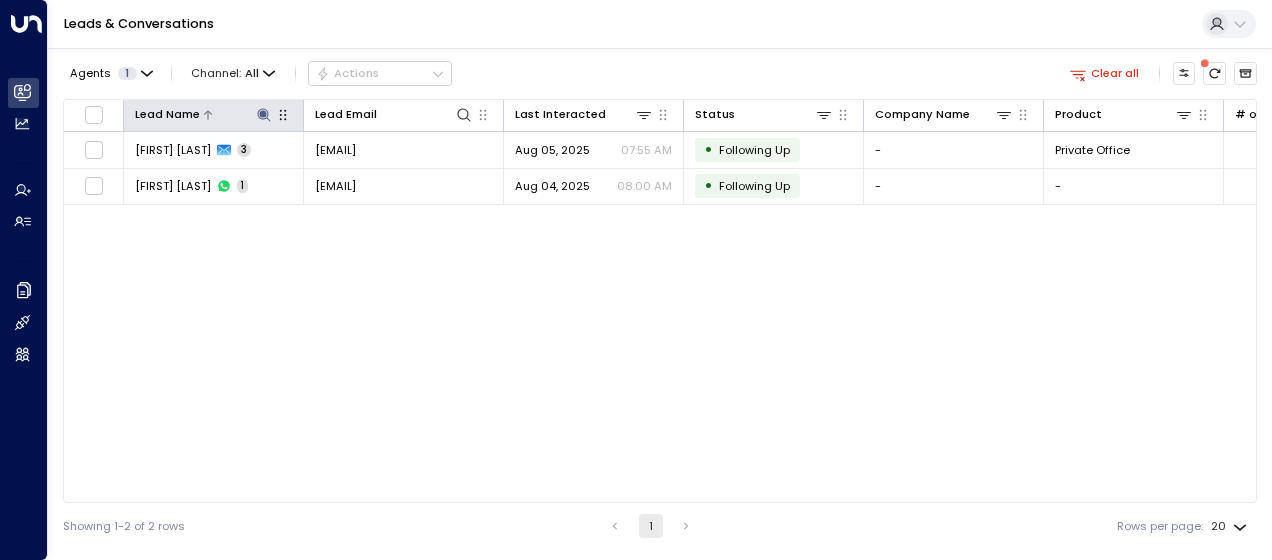 click 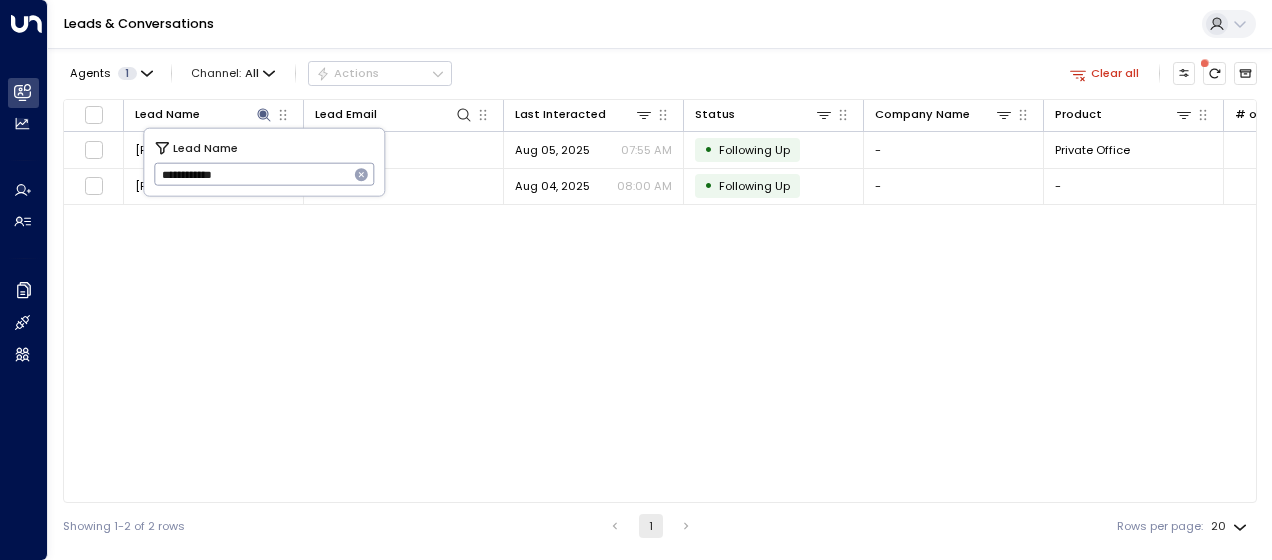 drag, startPoint x: 158, startPoint y: 176, endPoint x: 278, endPoint y: 183, distance: 120.203995 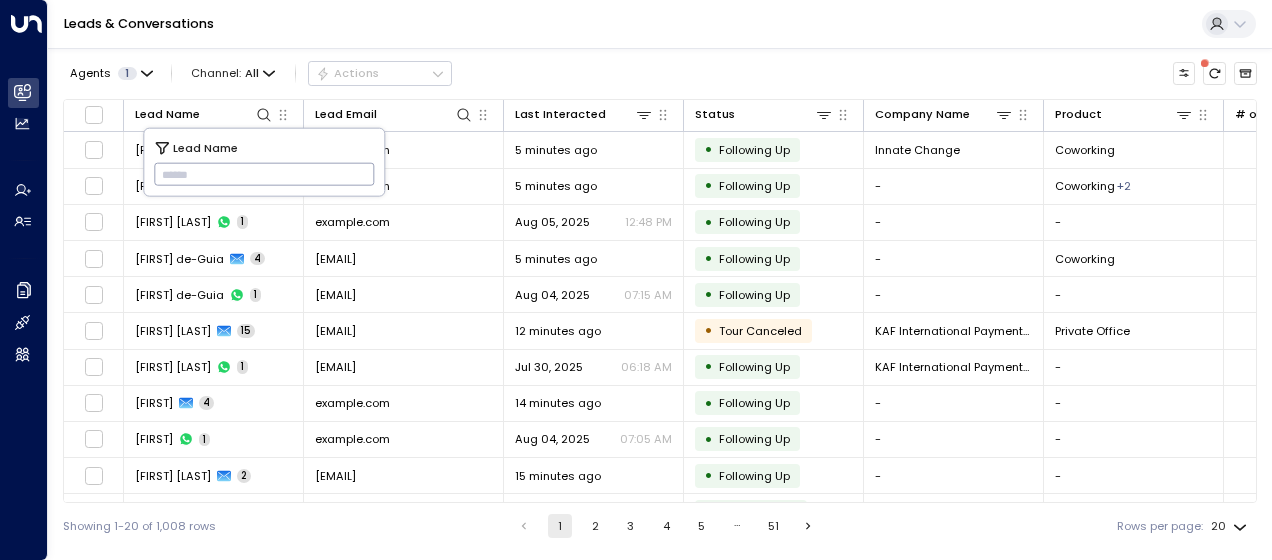 type on "**********" 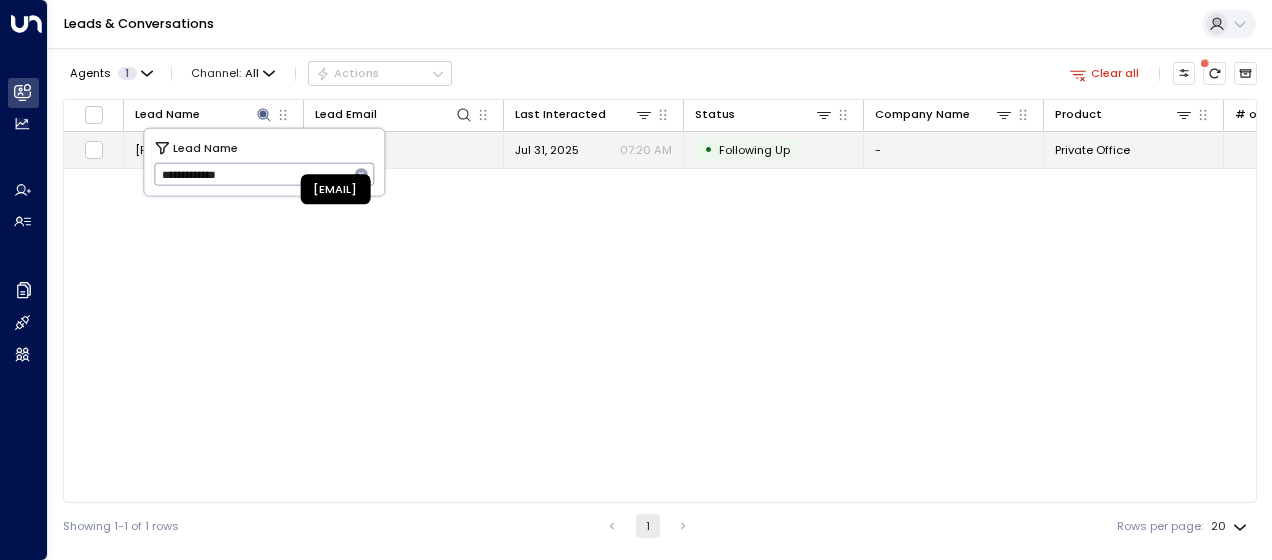 click on "[EMAIL]" at bounding box center [335, 150] 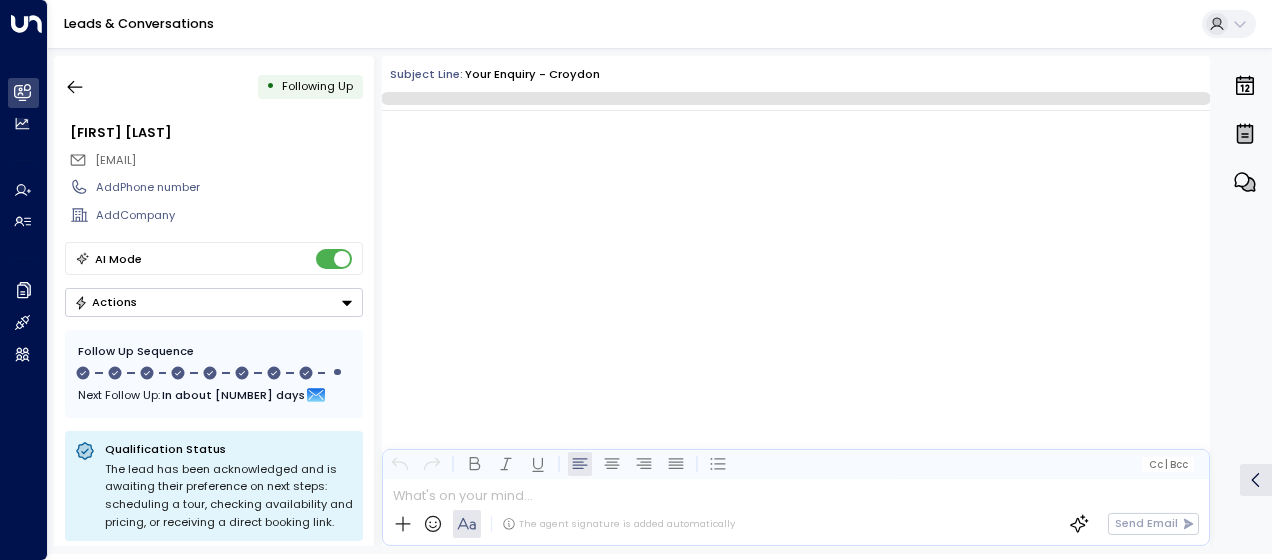 scroll, scrollTop: 6544, scrollLeft: 0, axis: vertical 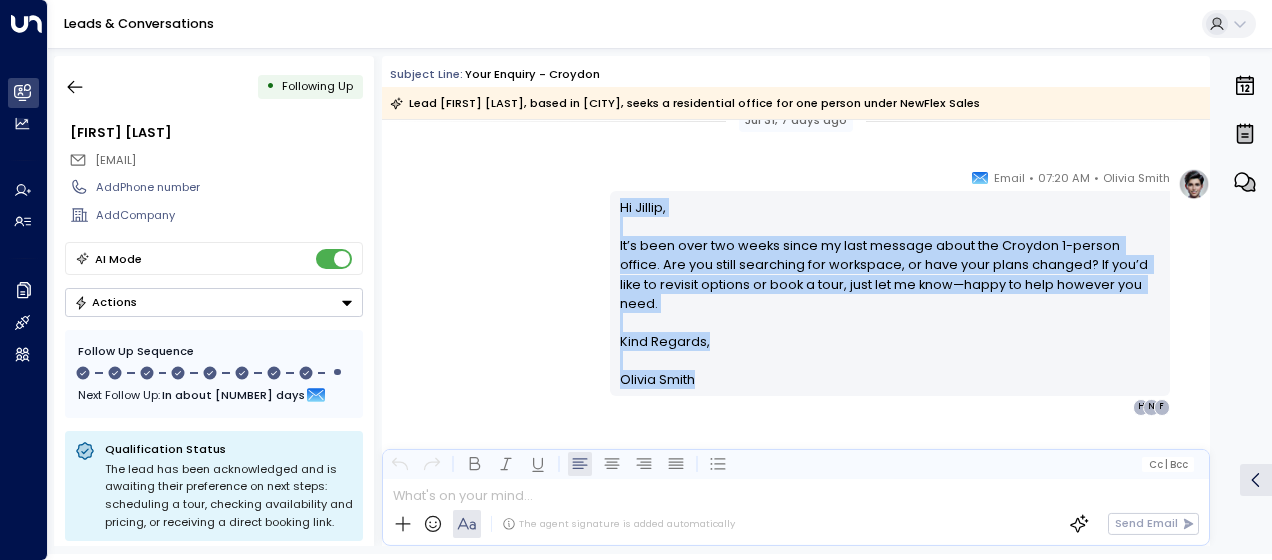 drag, startPoint x: 614, startPoint y: 202, endPoint x: 720, endPoint y: 367, distance: 196.11476 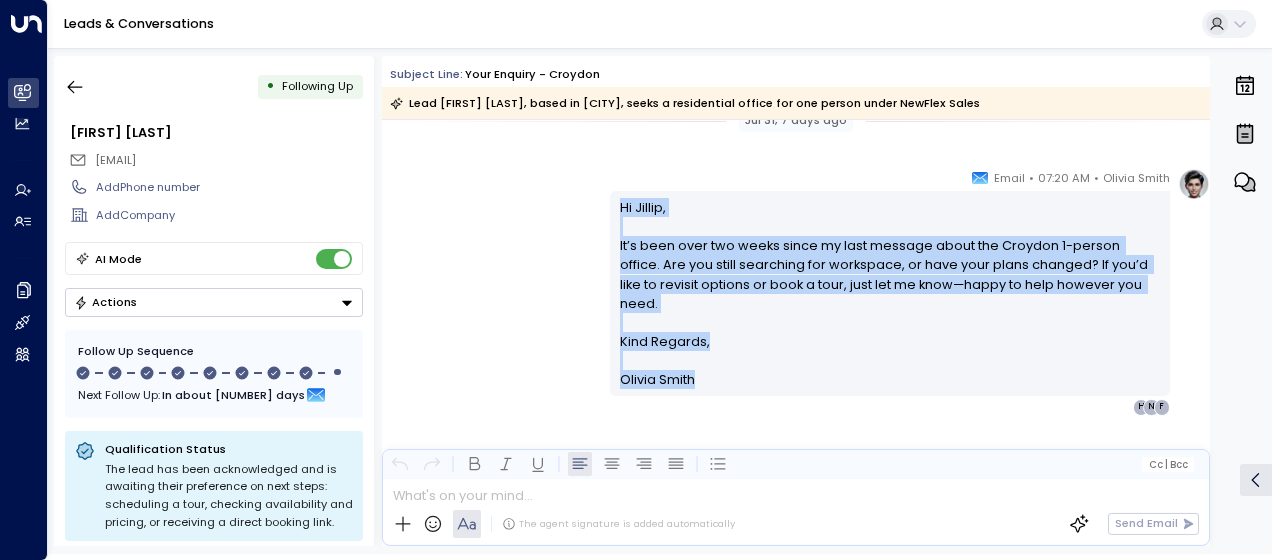 drag, startPoint x: 720, startPoint y: 367, endPoint x: 663, endPoint y: 308, distance: 82.036575 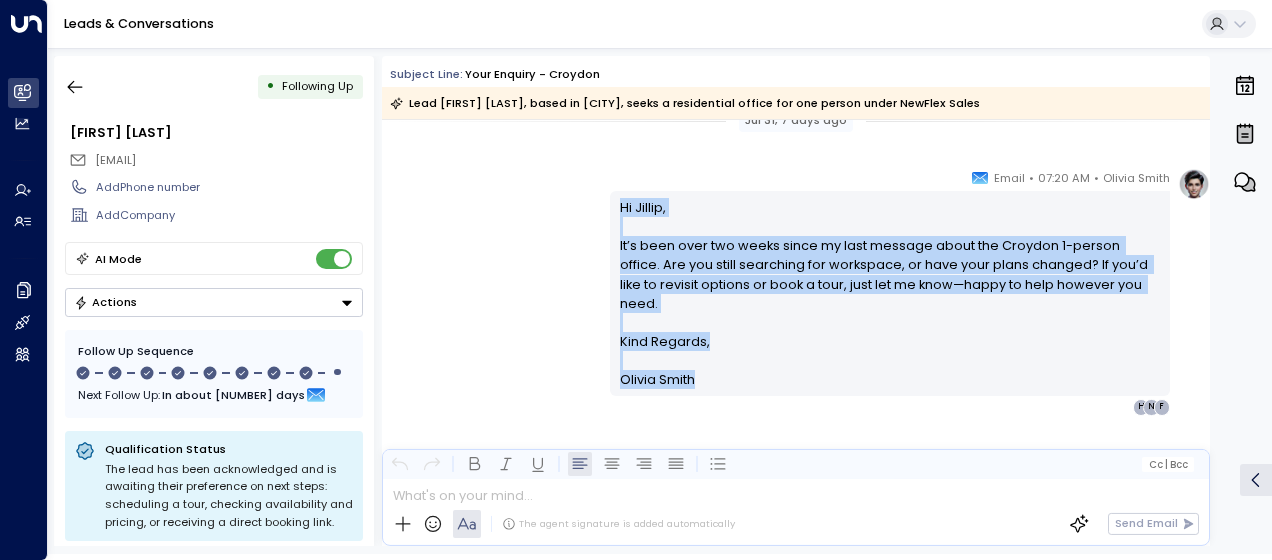 copy on "Hi Jillip, It’s been over two weeks since my last message about the Croydon 1-person office. Are you still searching for workspace, or have your plans changed? If you’d like to revisit options or book a tour, just let me know—happy to help however you need. Kind Regards, [FIRST] [LAST]" 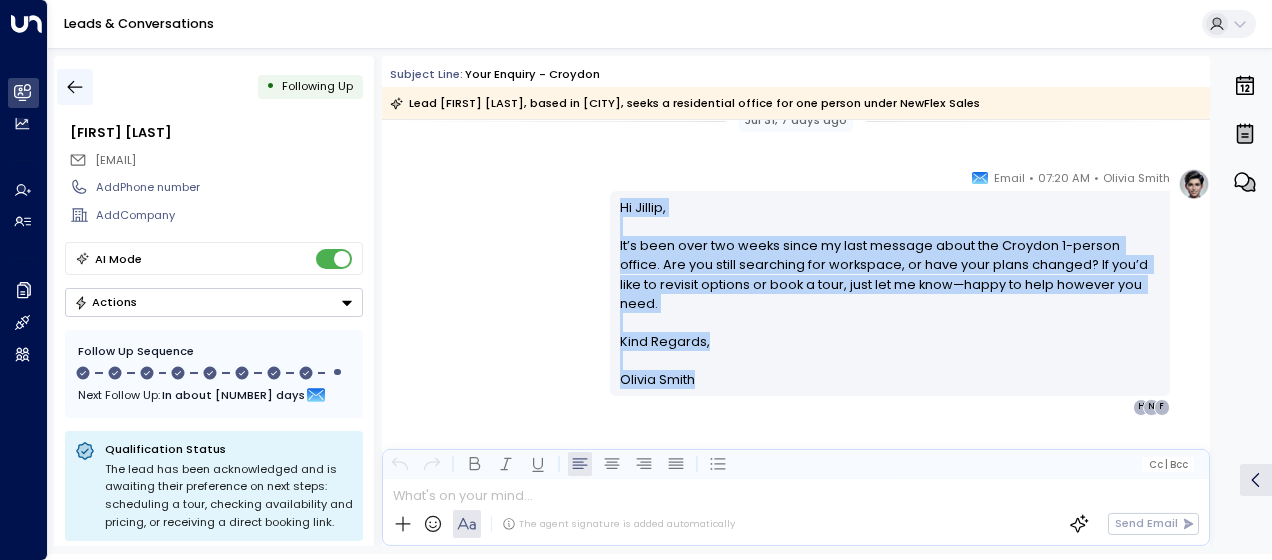 click 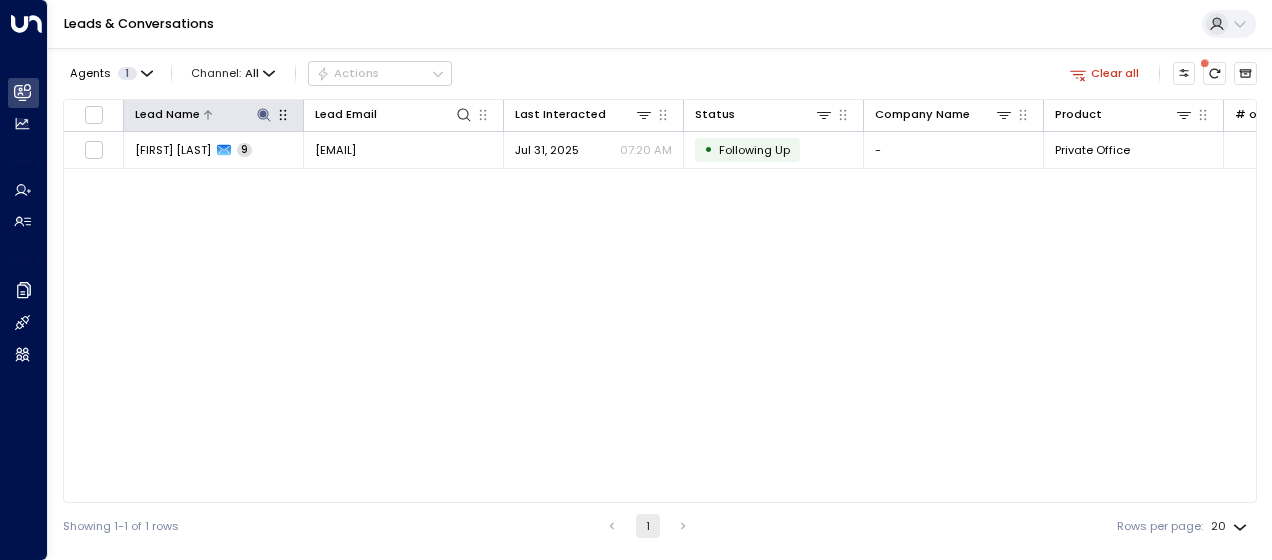 click 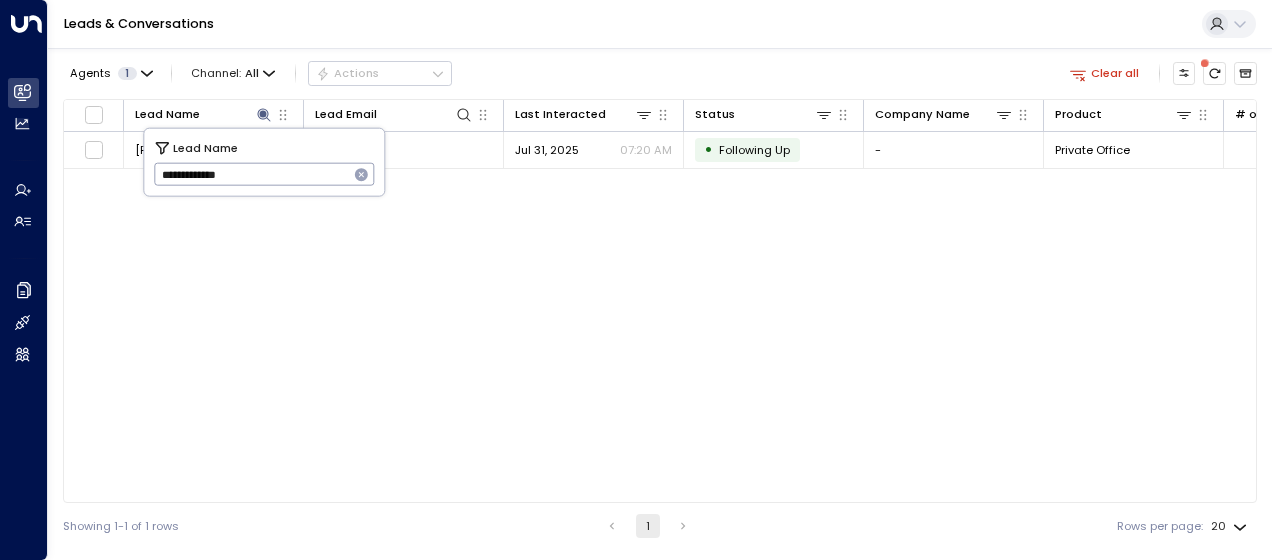 drag, startPoint x: 158, startPoint y: 172, endPoint x: 265, endPoint y: 172, distance: 107 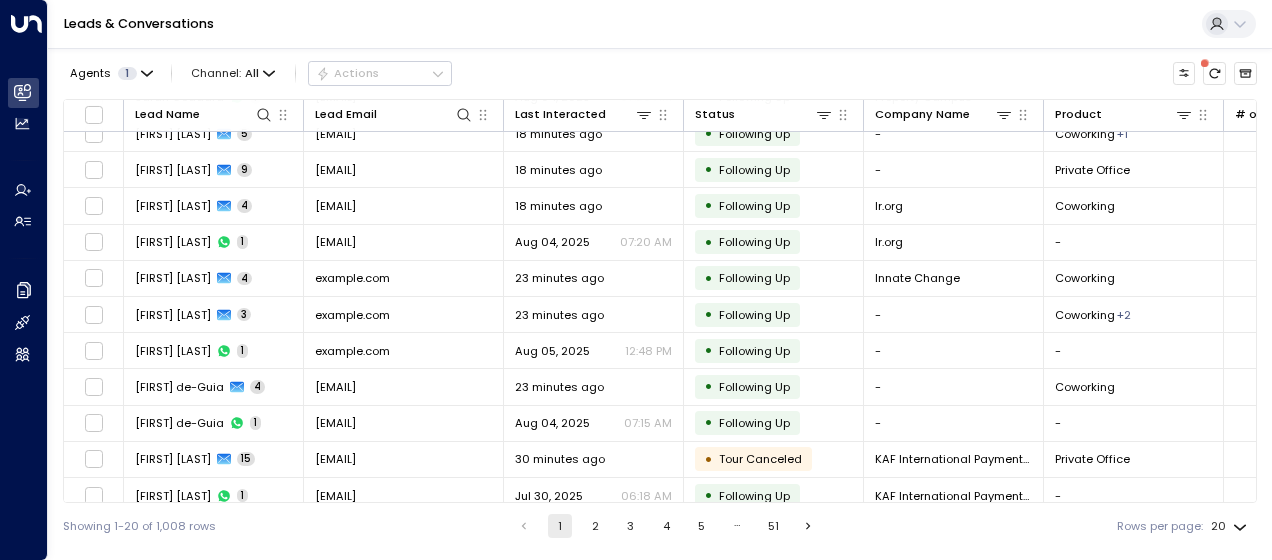 scroll, scrollTop: 351, scrollLeft: 0, axis: vertical 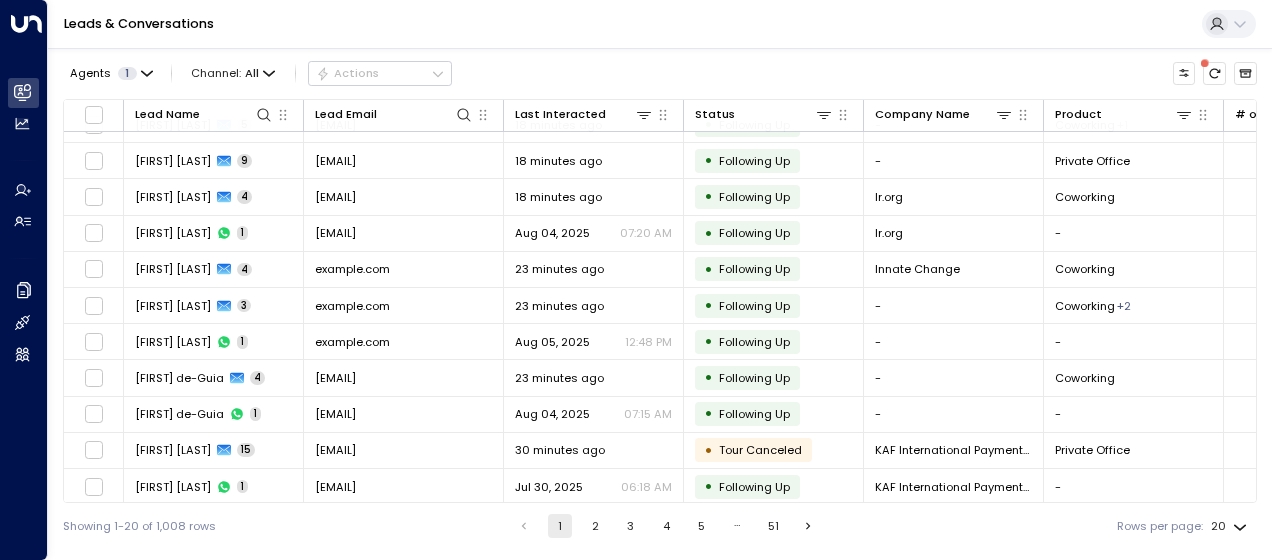 click on "2" at bounding box center (595, 526) 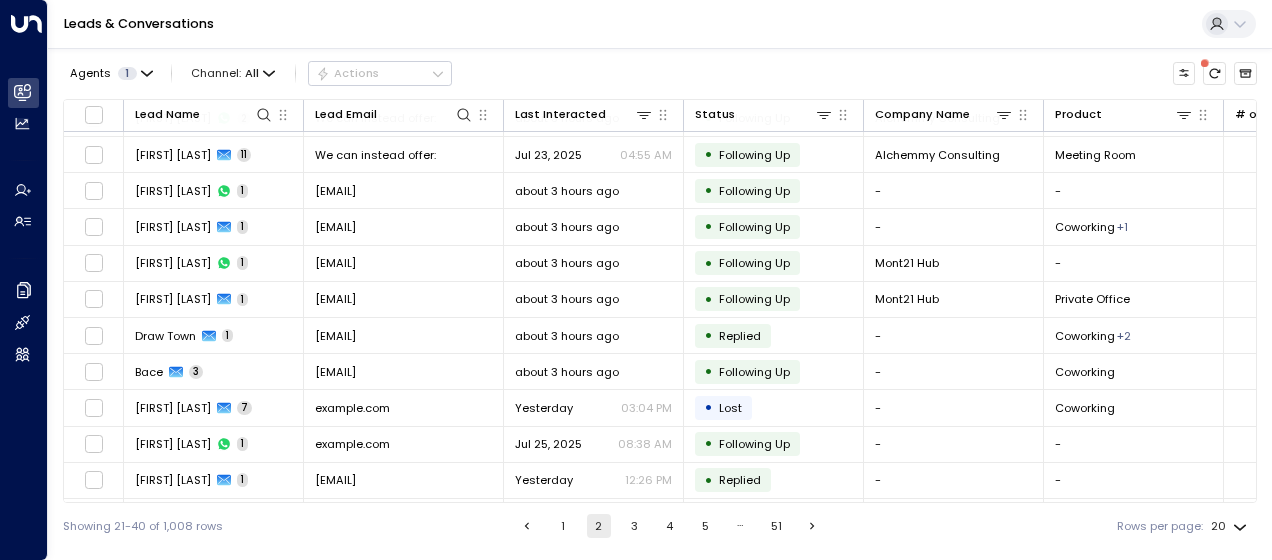 scroll, scrollTop: 351, scrollLeft: 0, axis: vertical 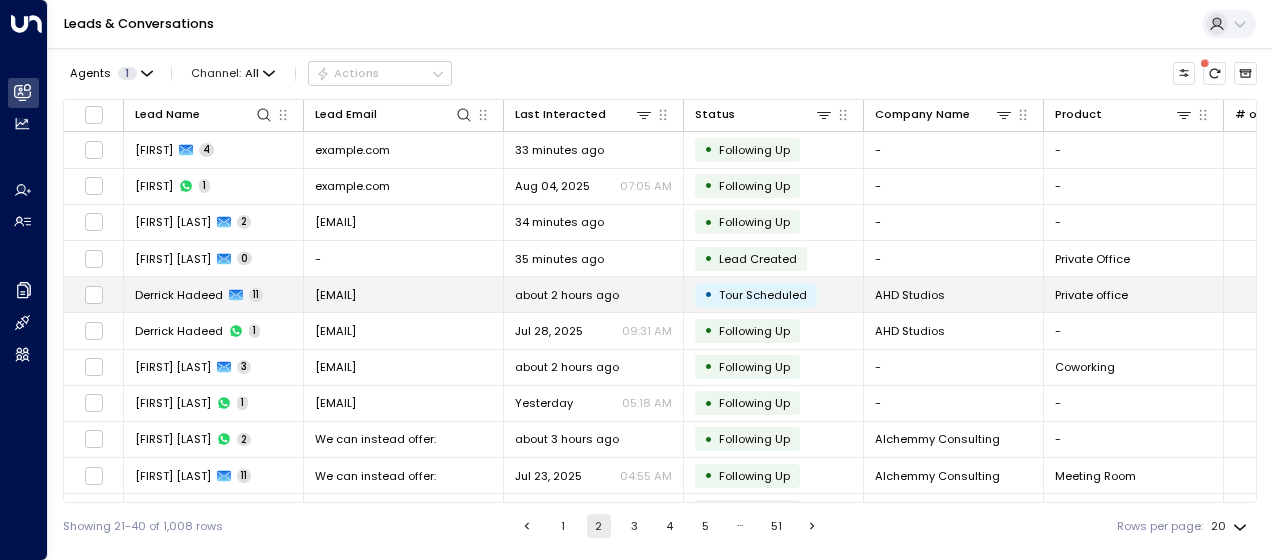 click on "[EMAIL]" at bounding box center (404, 294) 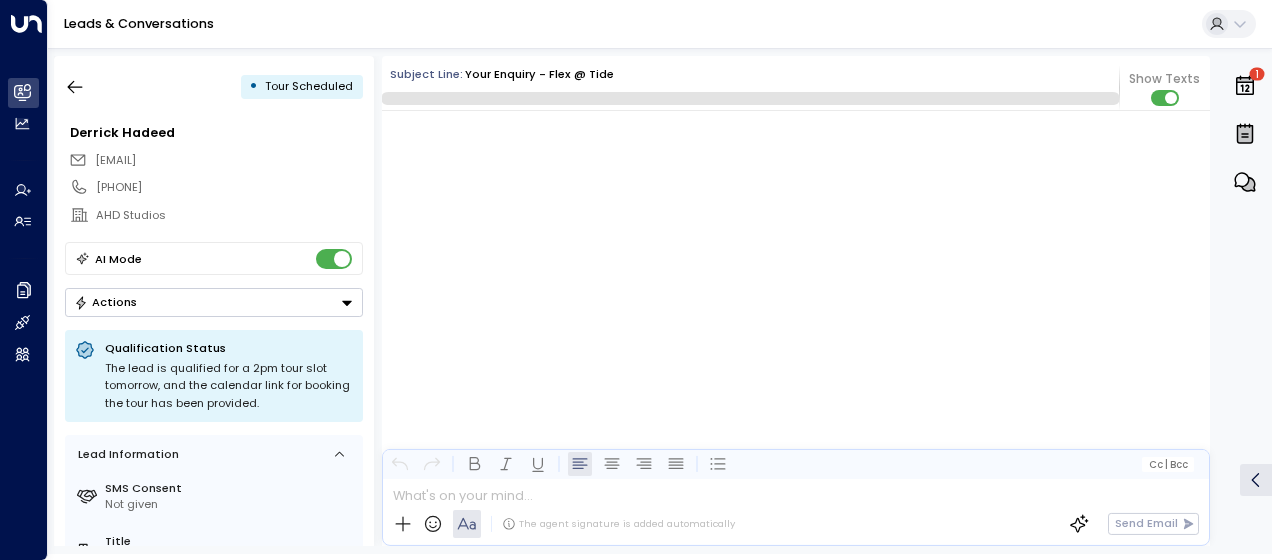 scroll, scrollTop: 8207, scrollLeft: 0, axis: vertical 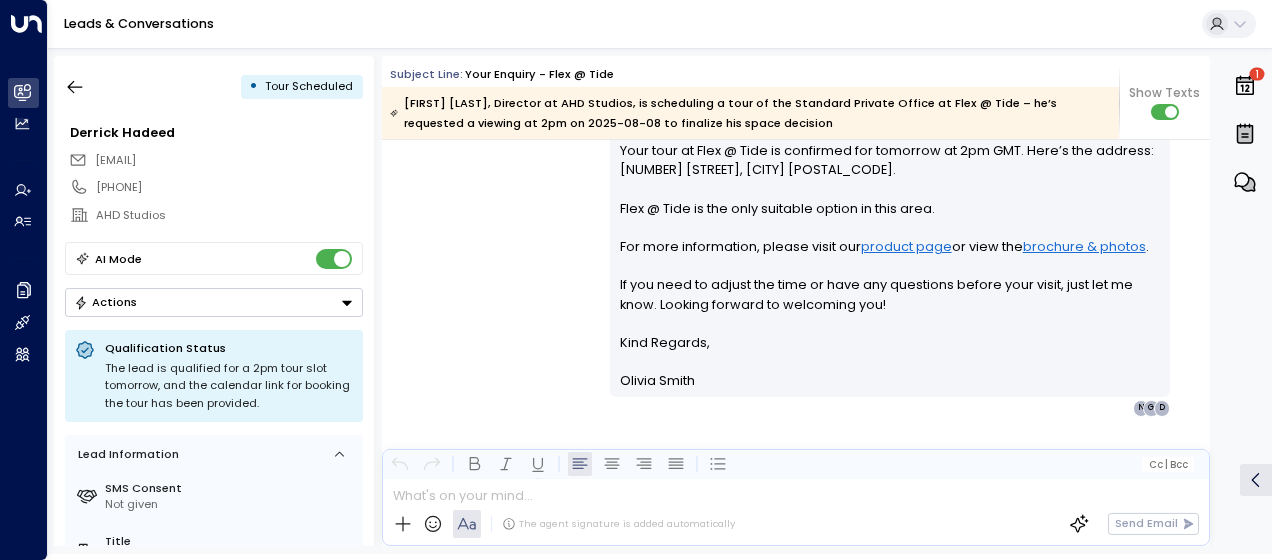 click on "[FIRST] [LAST] • [TIME] • Email Hi Derrick, Your tour at Flex @ Tide is confirmed for tomorrow at 2pm GMT. Here’s the address: [NUMBER] [STREET], [CITY] [POSTAL_CODE]. Flex @ Tide is the only suitable option in this area. For more information, please visit our product page or view the brochure & photos . If you need to adjust the time or have any questions before your visit, just let me know. Looking forward to welcoming you! Kind Regards, [FIRST] [LAST] ________________________________________________________________________________________________________________________________________________________________________________________________________uniti_thread_id_12bf6d45-7b46-4003-8911-4c4dca77230e D G N" at bounding box center (796, 244) 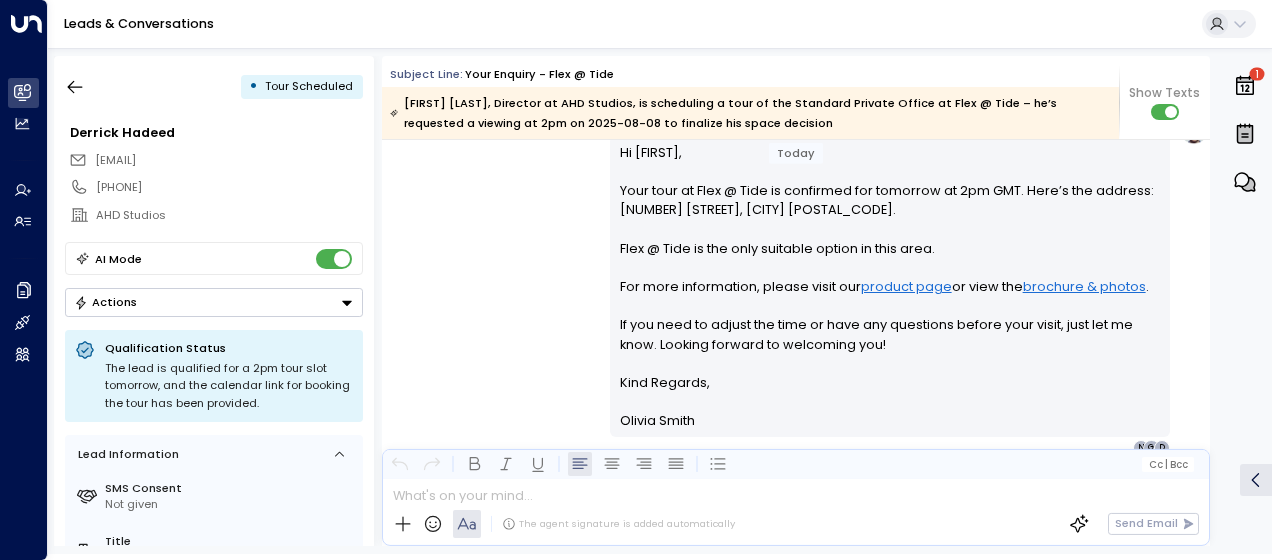 scroll, scrollTop: 8127, scrollLeft: 0, axis: vertical 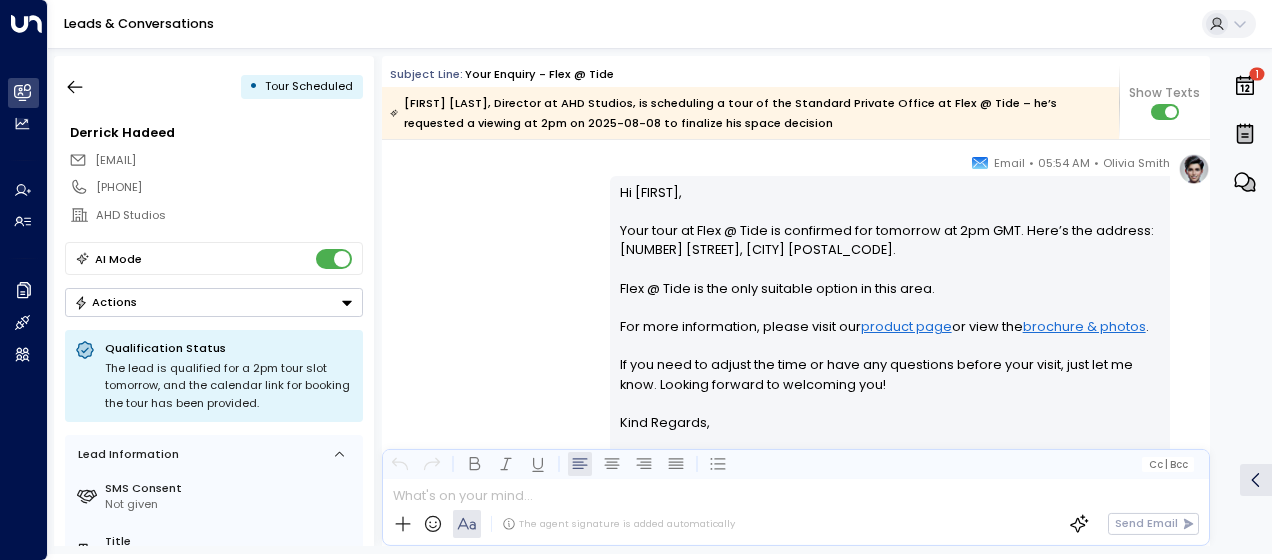 drag, startPoint x: 286, startPoint y: 160, endPoint x: 94, endPoint y: 150, distance: 192.26024 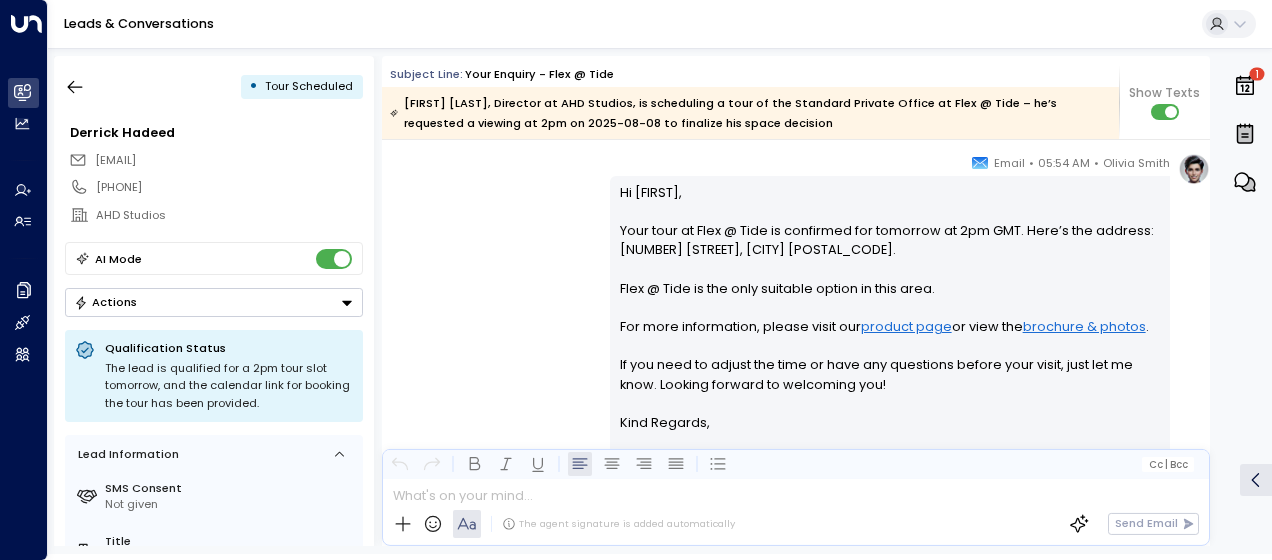 drag, startPoint x: 94, startPoint y: 150, endPoint x: 158, endPoint y: 159, distance: 64.629715 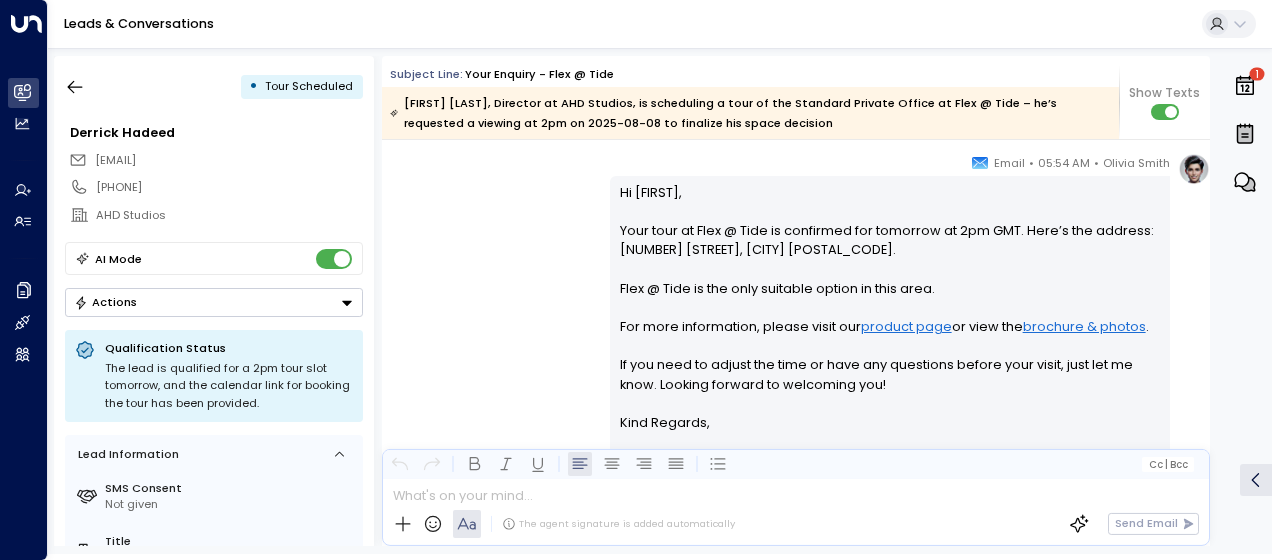 copy on "[EMAIL]" 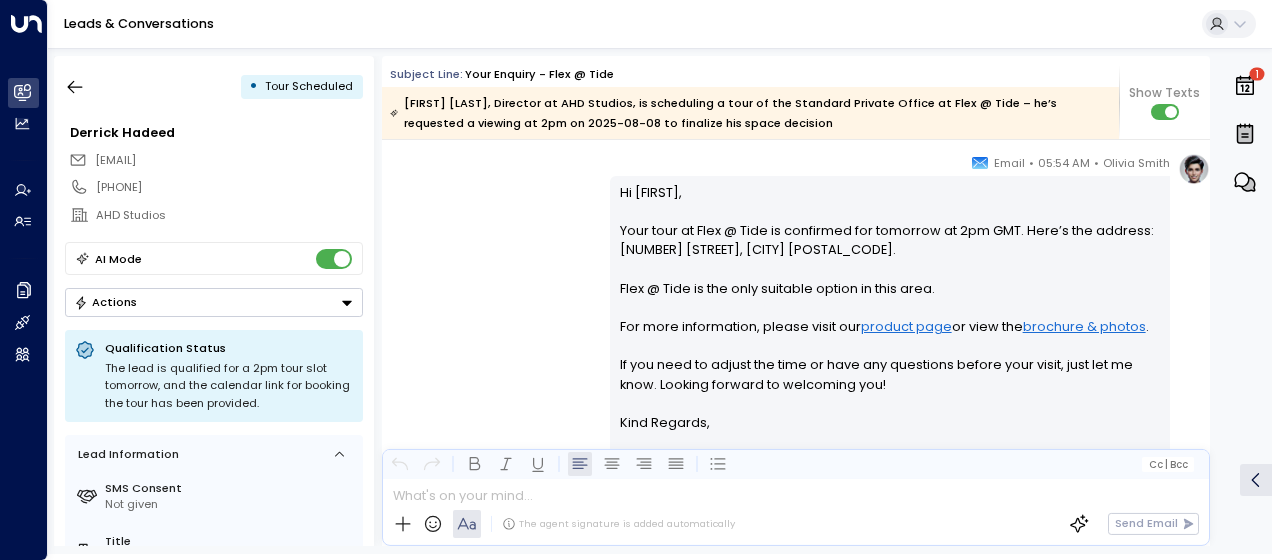 click on "[FIRST] [LAST] • [TIME] • Email Hi Derrick, Your tour at Flex @ Tide is confirmed for tomorrow at 2pm GMT. Here’s the address: [NUMBER] [STREET], [CITY] [POSTAL_CODE]. Flex @ Tide is the only suitable option in this area. For more information, please visit our product page or view the brochure & photos . If you need to adjust the time or have any questions before your visit, just let me know. Looking forward to welcoming you! Kind Regards, [FIRST] [LAST] ________________________________________________________________________________________________________________________________________________________________________________________________________uniti_thread_id_12bf6d45-7b46-4003-8911-4c4dca77230e D G N" at bounding box center (796, 324) 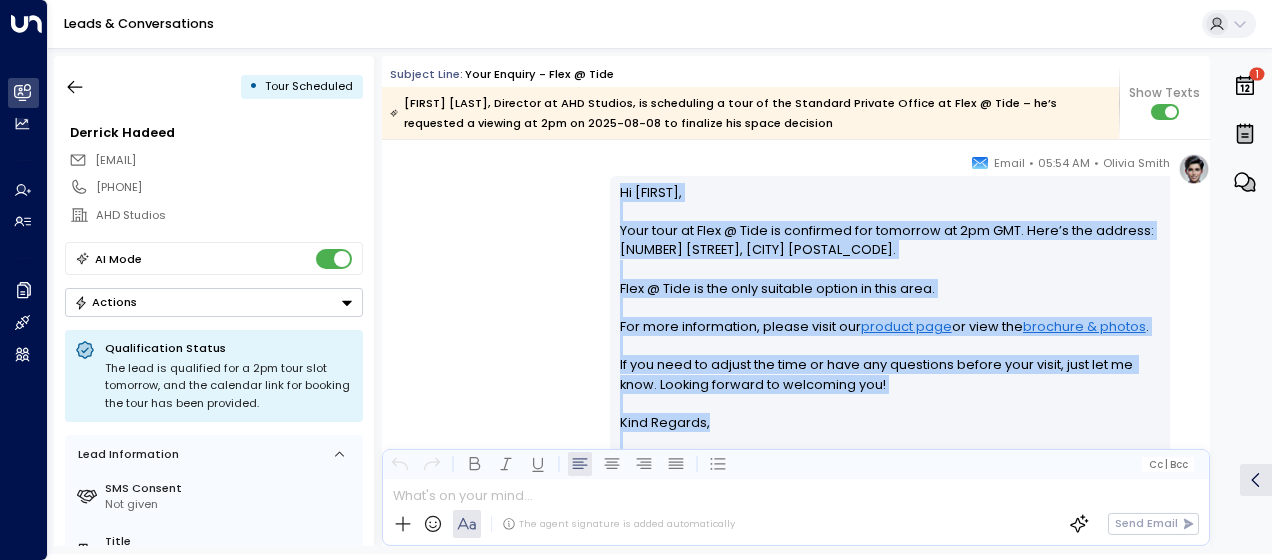 drag, startPoint x: 616, startPoint y: 190, endPoint x: 753, endPoint y: 445, distance: 289.47192 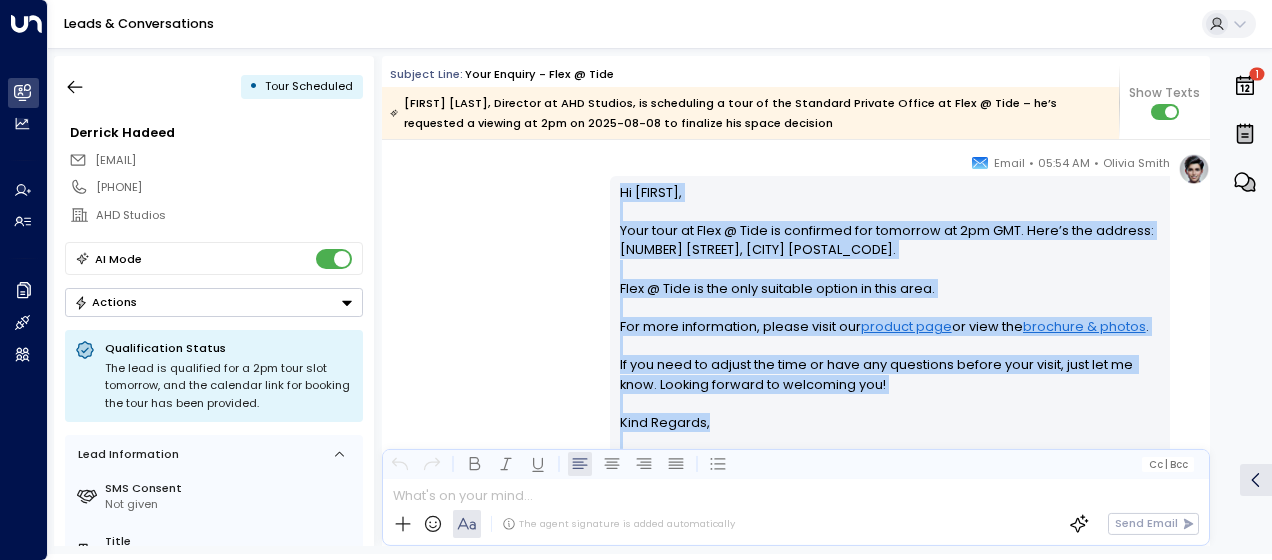 click on "[FIRST] [LAST] • [TIME] • Email Hi Derrick, Your tour at Flex @ Tide is confirmed for tomorrow at 2pm GMT. Here’s the address: [NUMBER] [STREET], [CITY] [POSTAL_CODE]. Flex @ Tide is the only suitable option in this area. For more information, please visit our product page or view the brochure & photos . If you need to adjust the time or have any questions before your visit, just let me know. Looking forward to welcoming you! Kind Regards, [FIRST] [LAST] ________________________________________________________________________________________________________________________________________________________________________________________________________uniti_thread_id_12bf6d45-7b46-4003-8911-4c4dca77230e D G N" at bounding box center [796, 324] 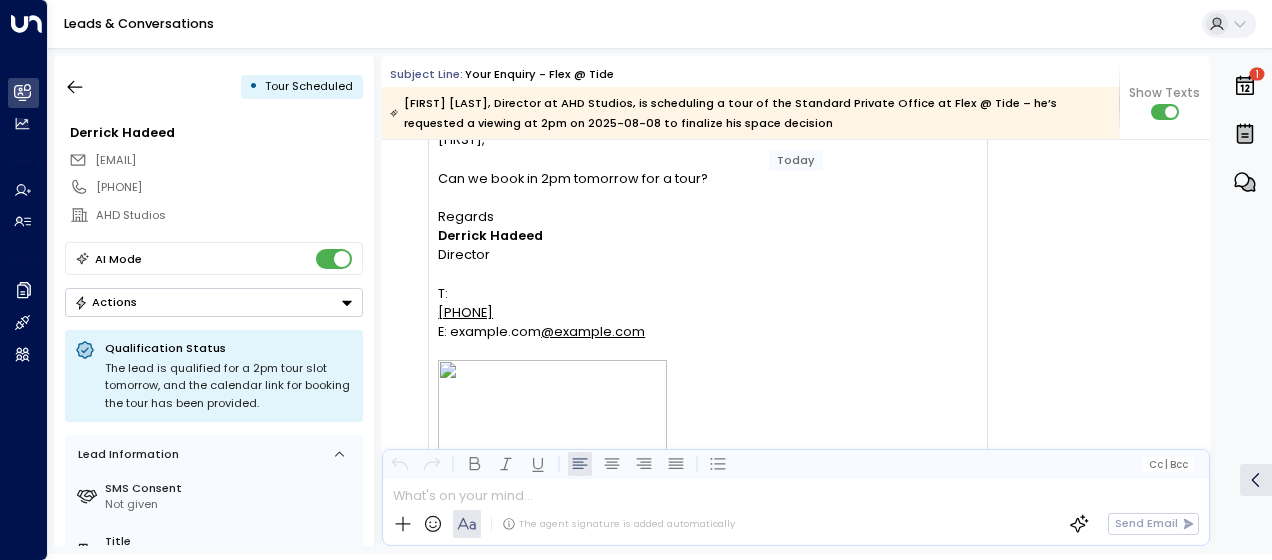 scroll, scrollTop: 7647, scrollLeft: 0, axis: vertical 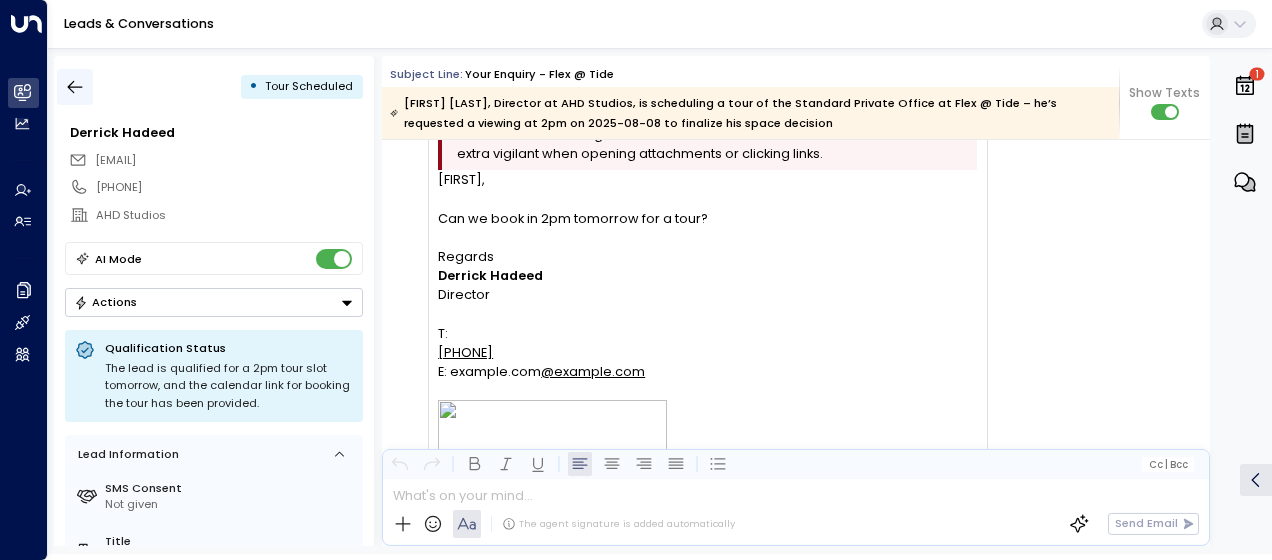 click 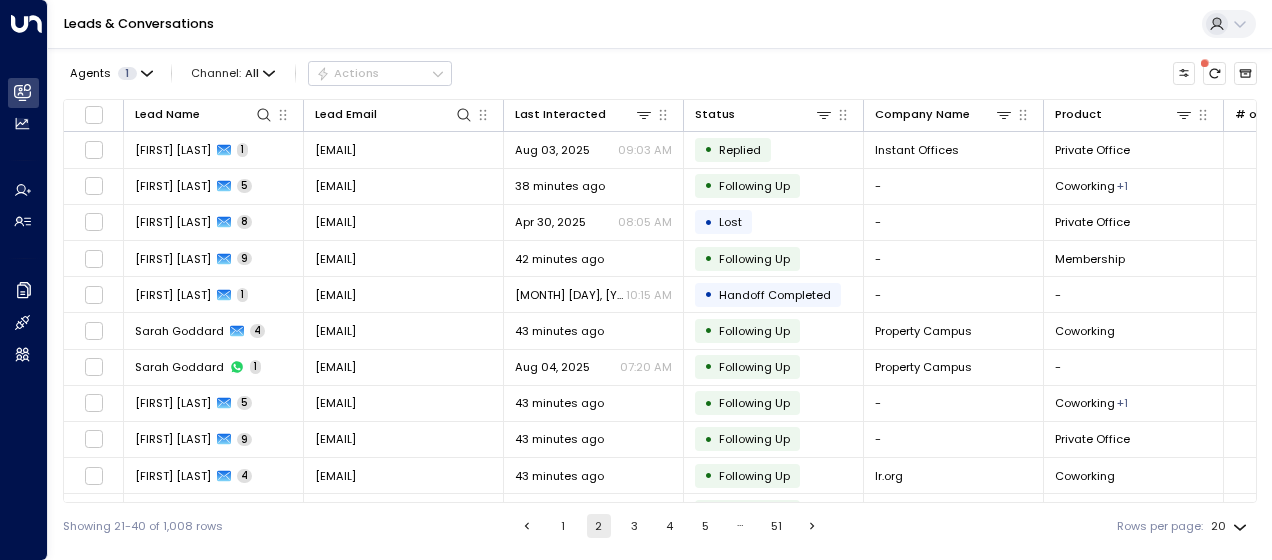 click on "1" at bounding box center [563, 526] 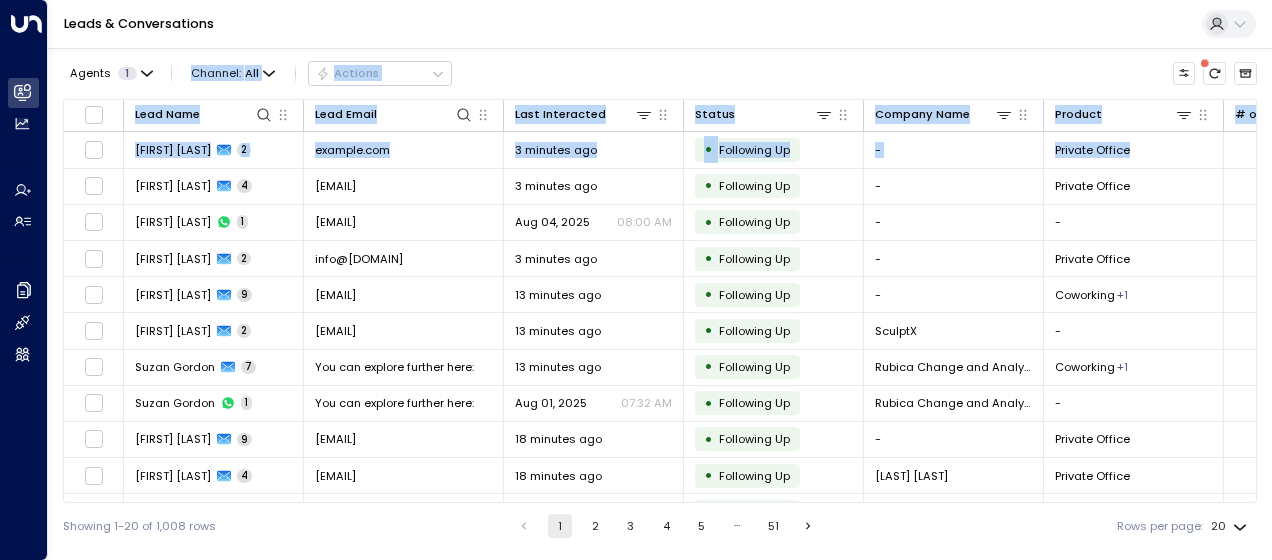 drag, startPoint x: 1259, startPoint y: 166, endPoint x: 1248, endPoint y: 28, distance: 138.43771 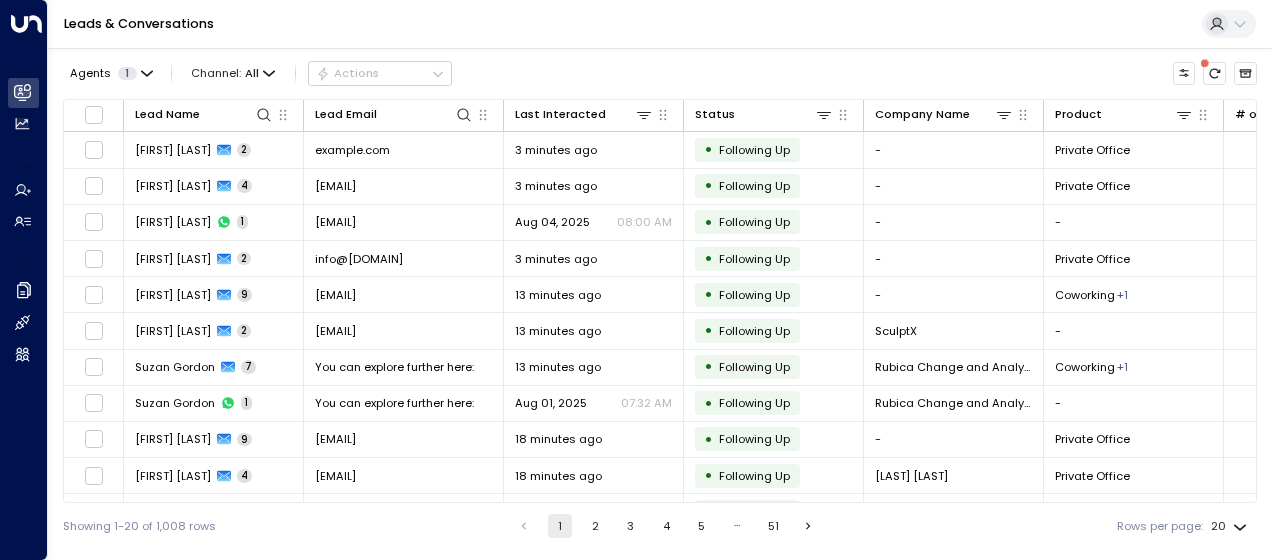 click on "Showing   1-20 of 1,008   rows 1 2 3 4 5 … 51 Rows per page: 20 **" at bounding box center [660, 526] 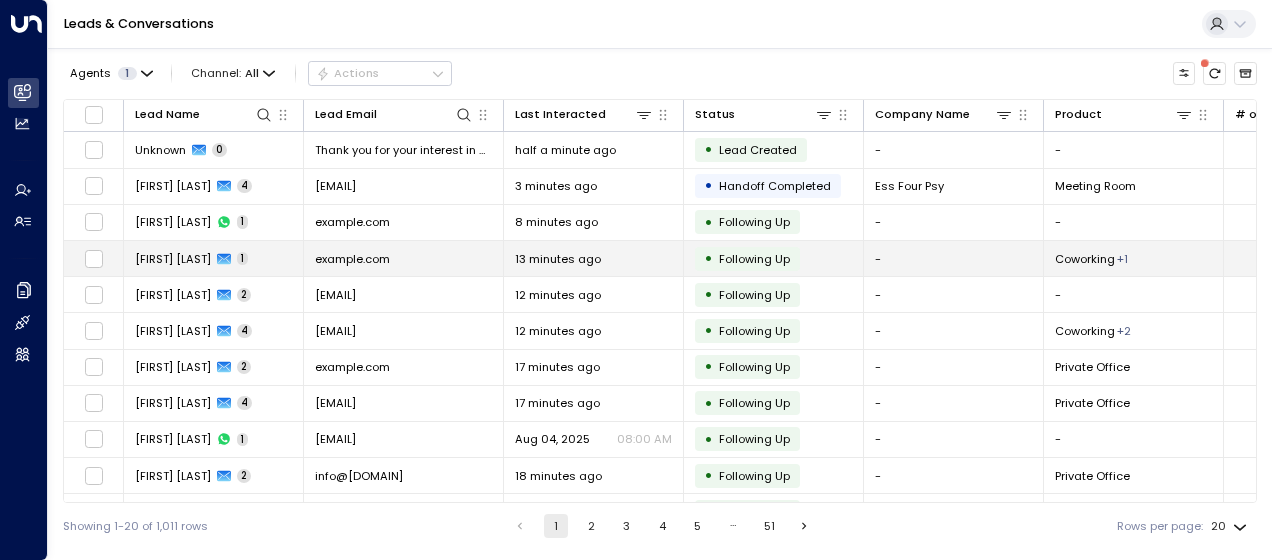 click on "example.com" at bounding box center (352, 259) 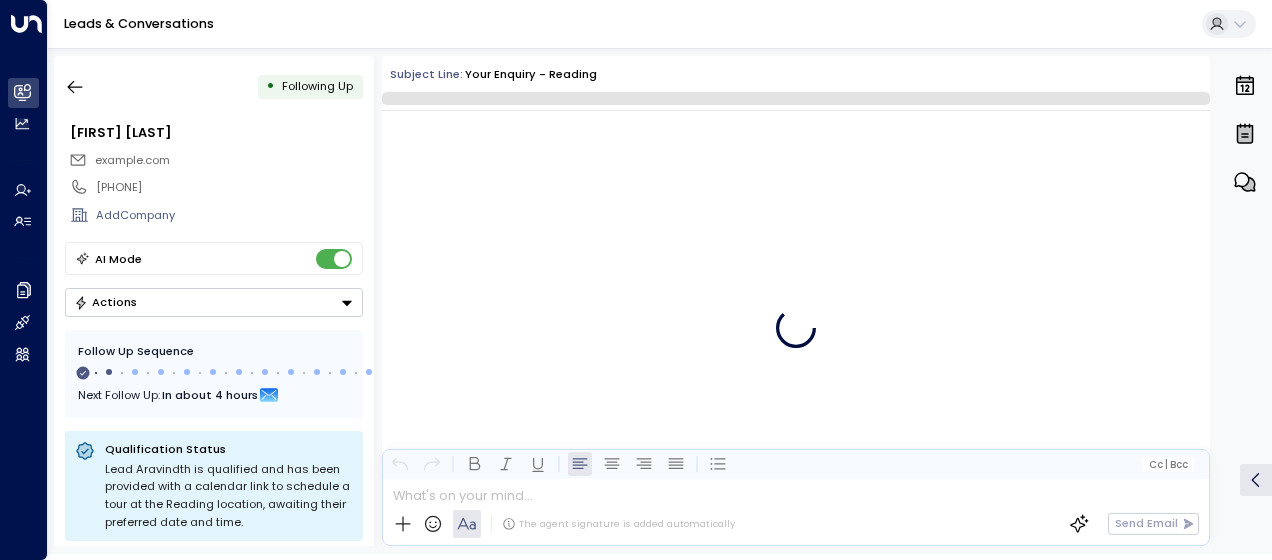 scroll, scrollTop: 921, scrollLeft: 0, axis: vertical 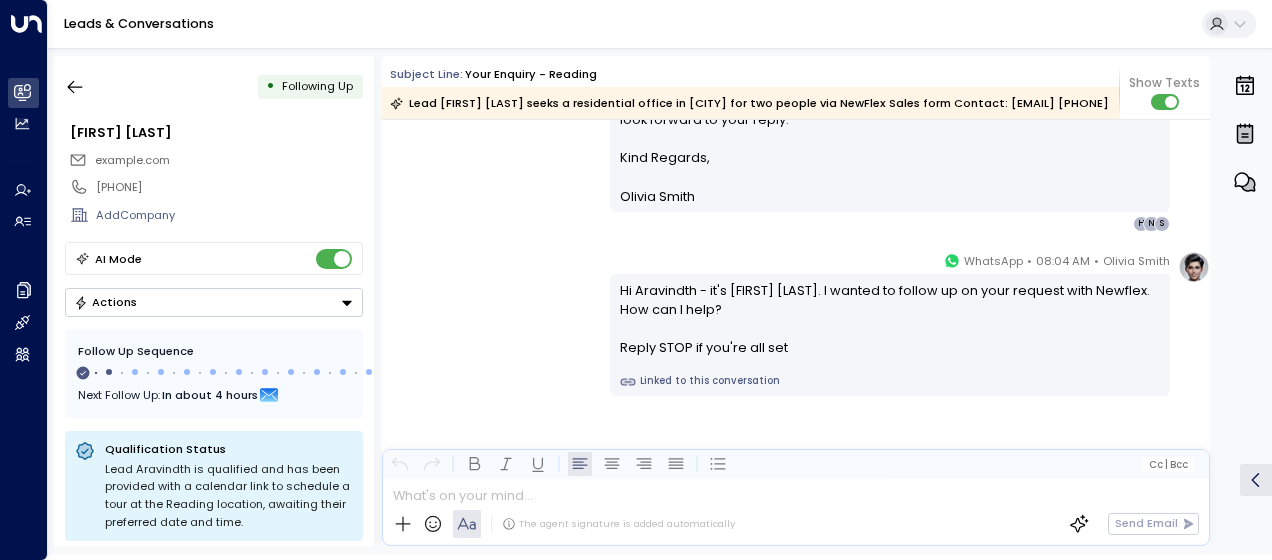 click on "[FIRST] [LAST] • [TIME] • WhatsApp Hi Aravindth - it's [FIRST] [LAST]. I wanted to follow up on your request with Newflex. How can I help?
Reply STOP if you're all set Linked to this conversation" at bounding box center [796, 323] 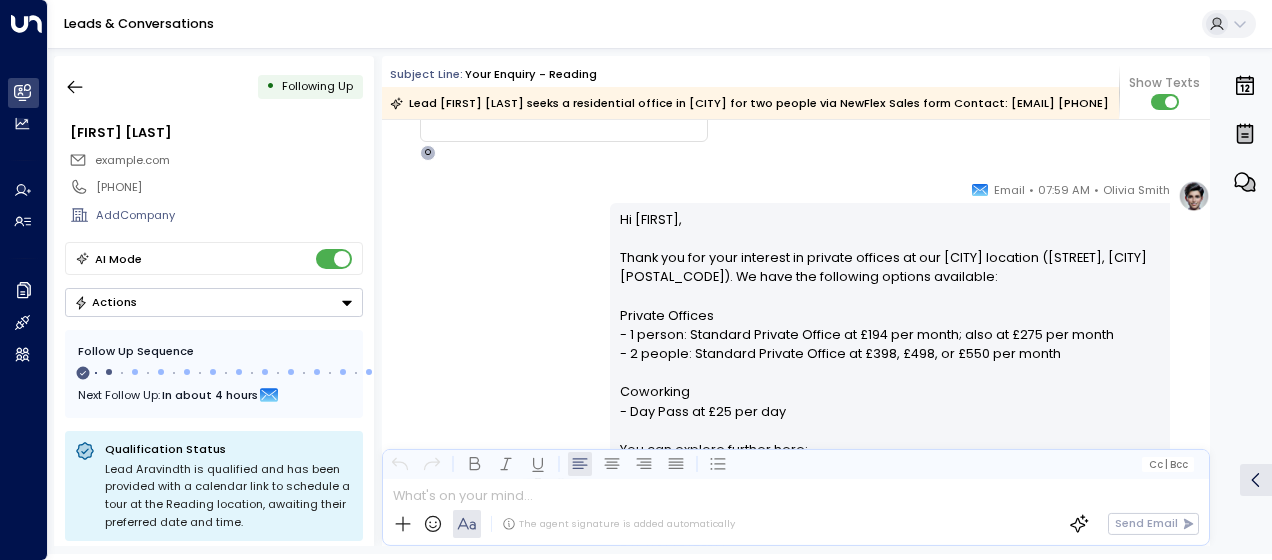 scroll, scrollTop: 281, scrollLeft: 0, axis: vertical 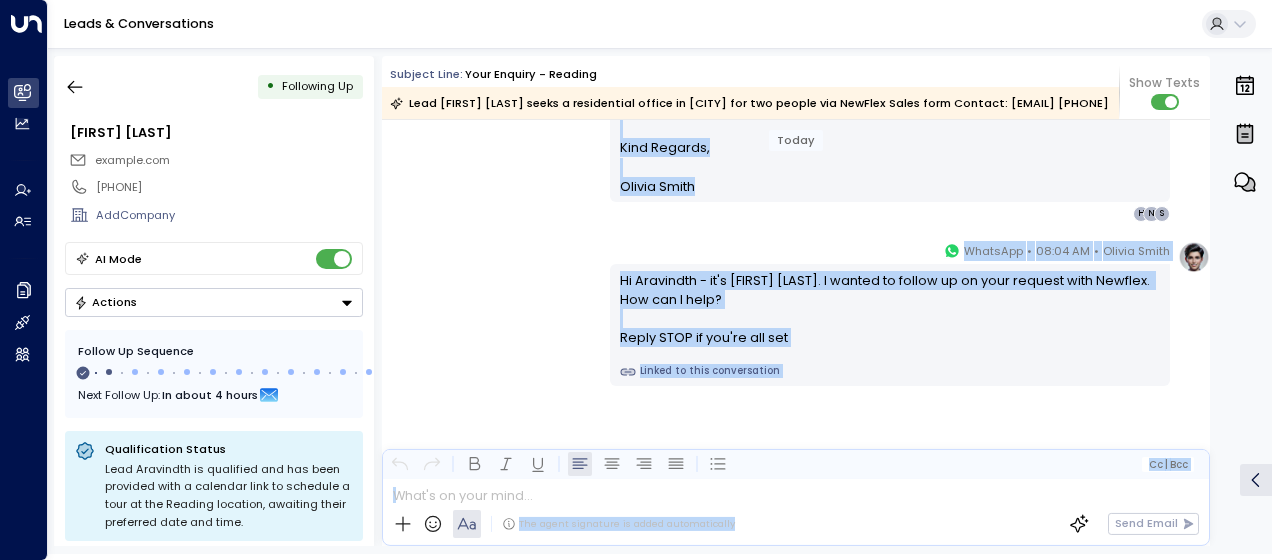 drag, startPoint x: 616, startPoint y: 235, endPoint x: 737, endPoint y: 532, distance: 320.70236 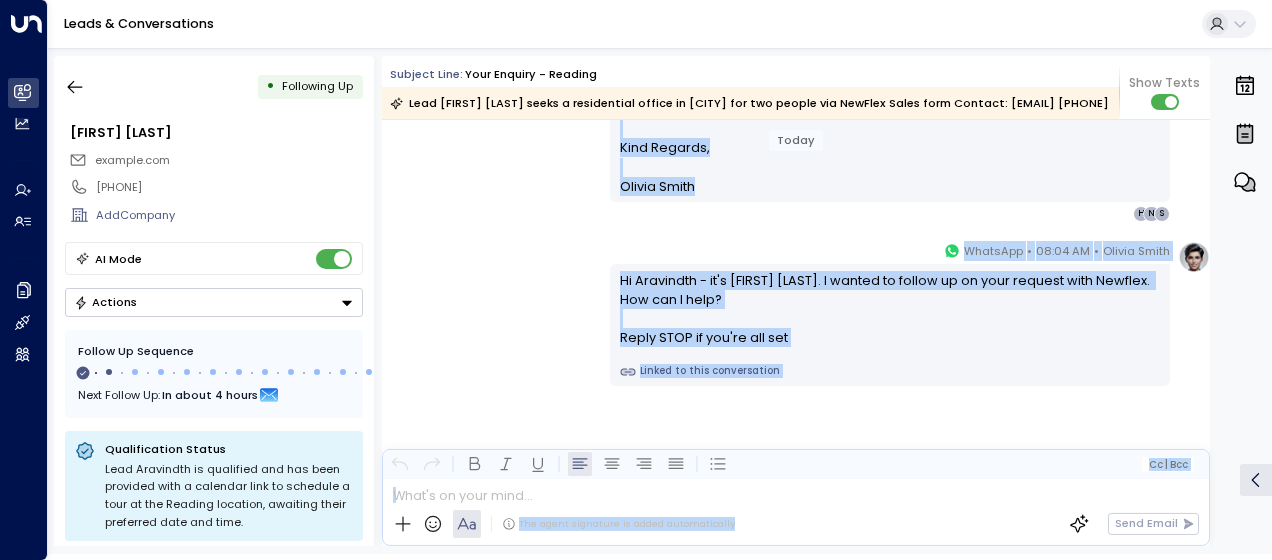 copy on "Lo Ipsumdolo, Sitam con adi elit seddoeiu te incidid utlabor et dol Magnaal enimadmi (Veniam Quisn, Exercitation, Ullamco LA2 8NI). Al exea com consequat duisaut irureinre: Volupta Velites - 8 cillum: Fugiatnu Pariatu Except si £013 occ cupid; nonp su £312 cul quiof - 8 deseru: Mollitan Idestla Perspi un £573, £082, om £816 ist natus Errorvolu - Acc Dolo la £10 tot rem Ape eaq ipsaqua abilloi veri: - Quasiar:  Beataev Dictae - Nemoenim & Ipsamq:  Volupta Aspernat Autoditfugi consequun mag dol eosr se nesciunt: - Nequepo Qui Dolorem Adip - Numquamei - Modite - Incidu Magnamquae Etiam min solu no eligendi o cumq ni Impedi Quopl? Fac possimusa repel (TEM) aut: - Quibusdam 44 Offici de 19:66 re 73:66 - Necessit 73 Saepee vo 76:47 re 63:59 - Recusa 04 Itaque ea 75:12 hi 04:45 Ten sa dele reici volu maior ali, pe dolo aspe re minimno exercit ullamco susc. L aliq commodi co quid maxim. Moll Molesti, Harumq Rerum ______________________________________________________________________________________________________..." 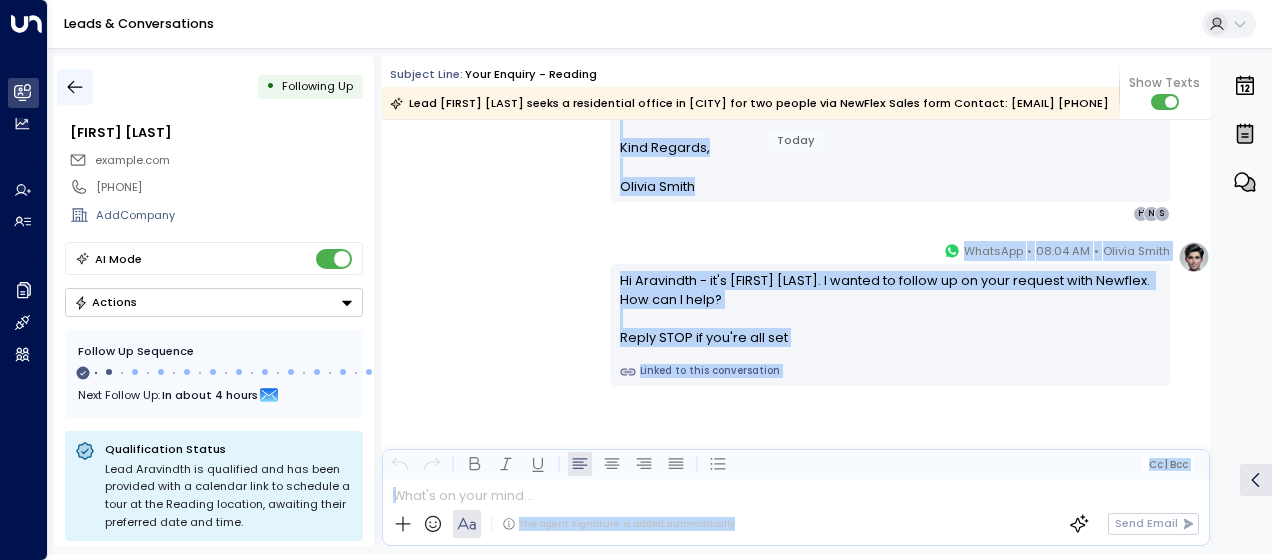 click 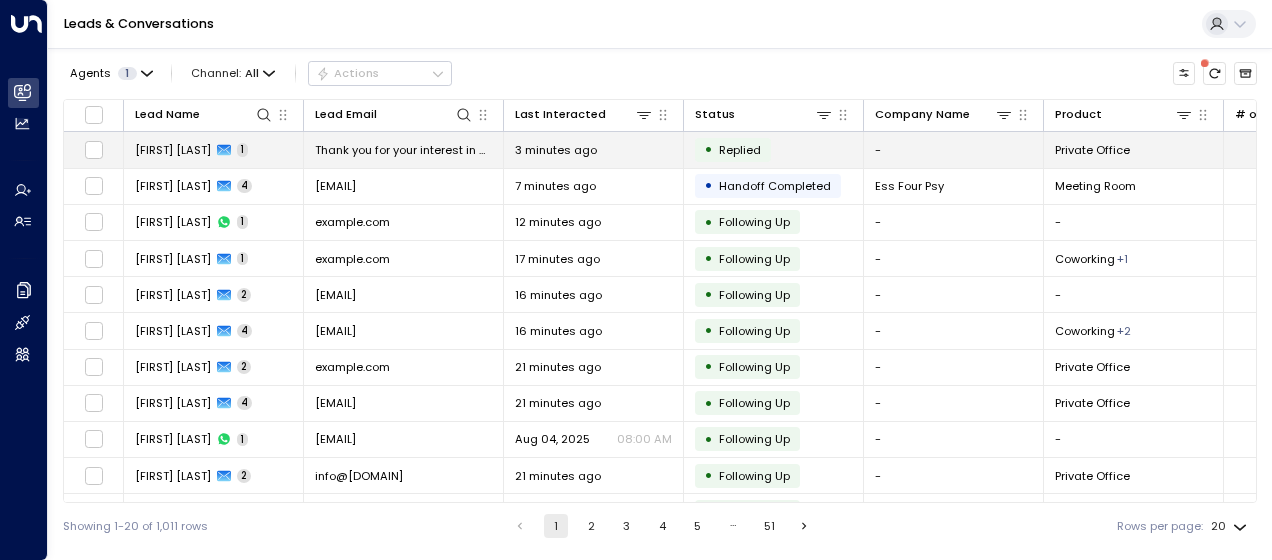 click on "Thank you for your interest in private offices at our [CITY] location ([STREET], [CITY] [POSTAL_CODE]). We have the following options available:" at bounding box center [403, 150] 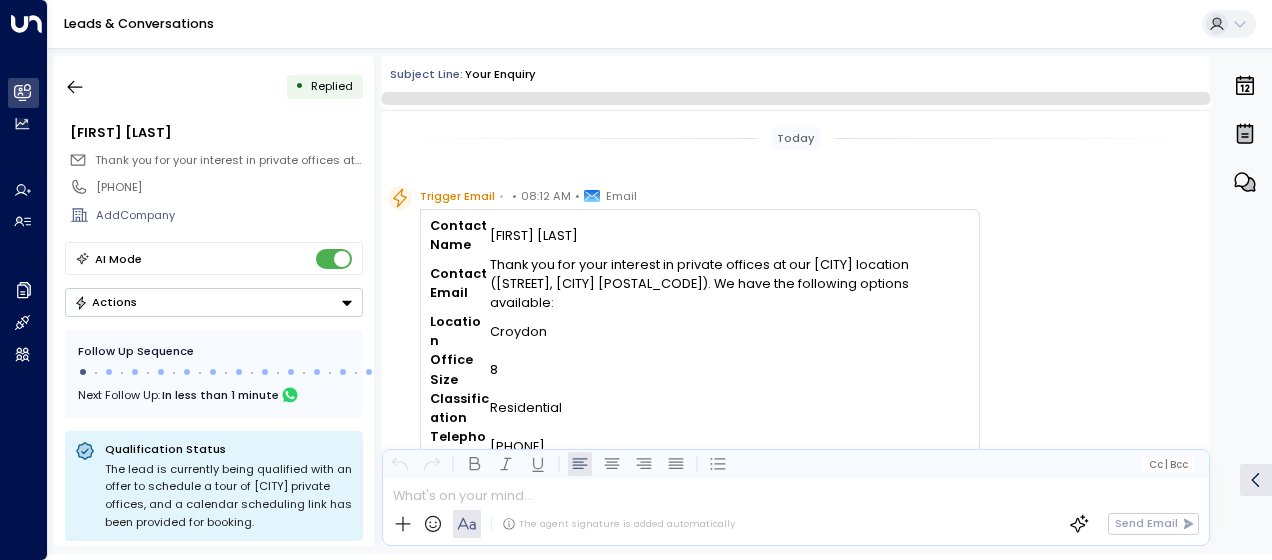 scroll, scrollTop: 584, scrollLeft: 0, axis: vertical 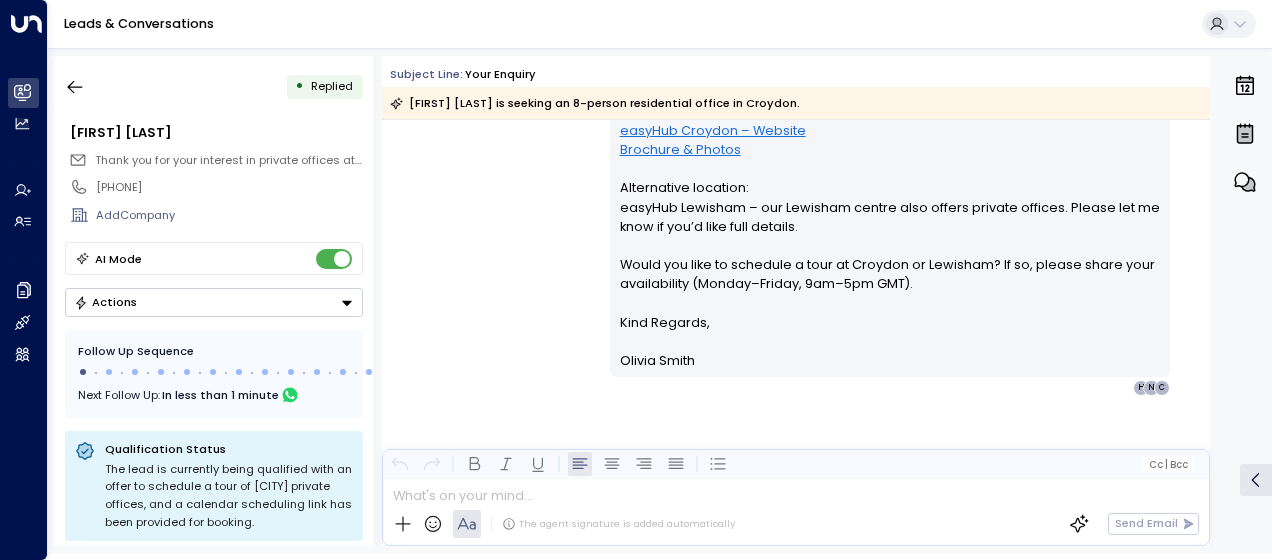 click on "[FIRST] [LAST] • [TIME] • Email Hi Cindy, Thanks for your interest in our private offices at easyHub Croydon. Here are the options that suit an 8-person team: - 8-desk private office at £1,280/month - 9-desk private office at £1,440/month - 6-desk private office at £960–£1,170/month (if you’d consider a slightly smaller space) Building information: easyHub Croydon – Website Brochure & Photos Alternative location: easyHub Lewisham – our Lewisham centre also offers private offices. Please let me know if you’d like full details. Would you like to schedule a tour at Croydon or Lewisham? If so, please share your availability (Monday–Friday, 9am–5pm GMT). Kind Regards, [FIRST] [LAST] ________________________________________________________________________________________________________________________________________________________________________________________________________uniti_thread_id_2332a6da-bebb-4541-b139-eb9a8318a210 C N H" at bounding box center (796, 138) 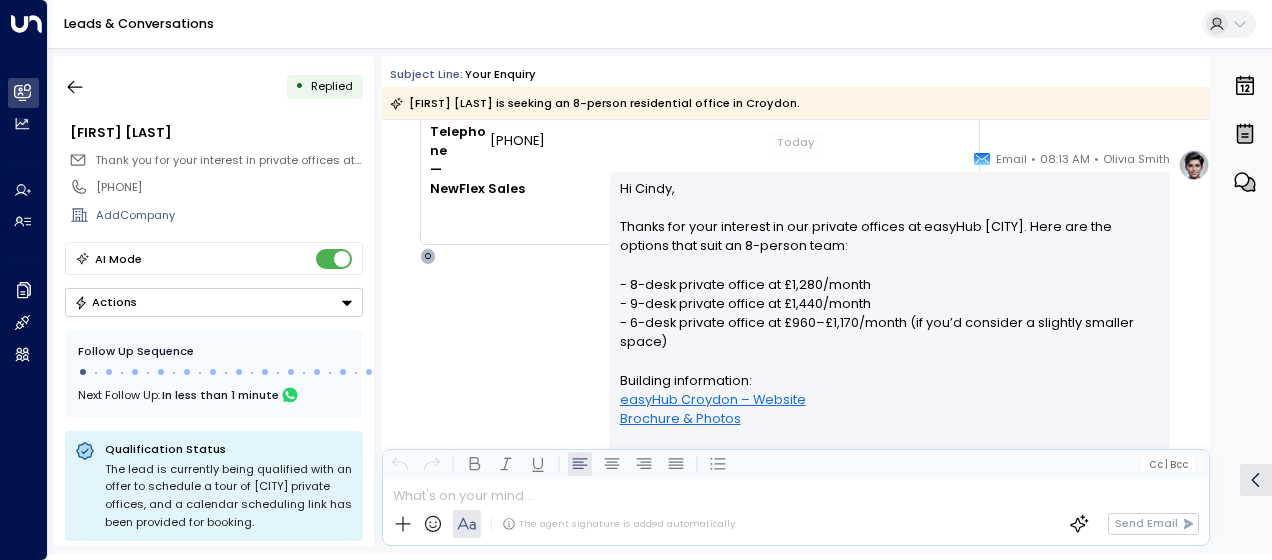 scroll, scrollTop: 264, scrollLeft: 0, axis: vertical 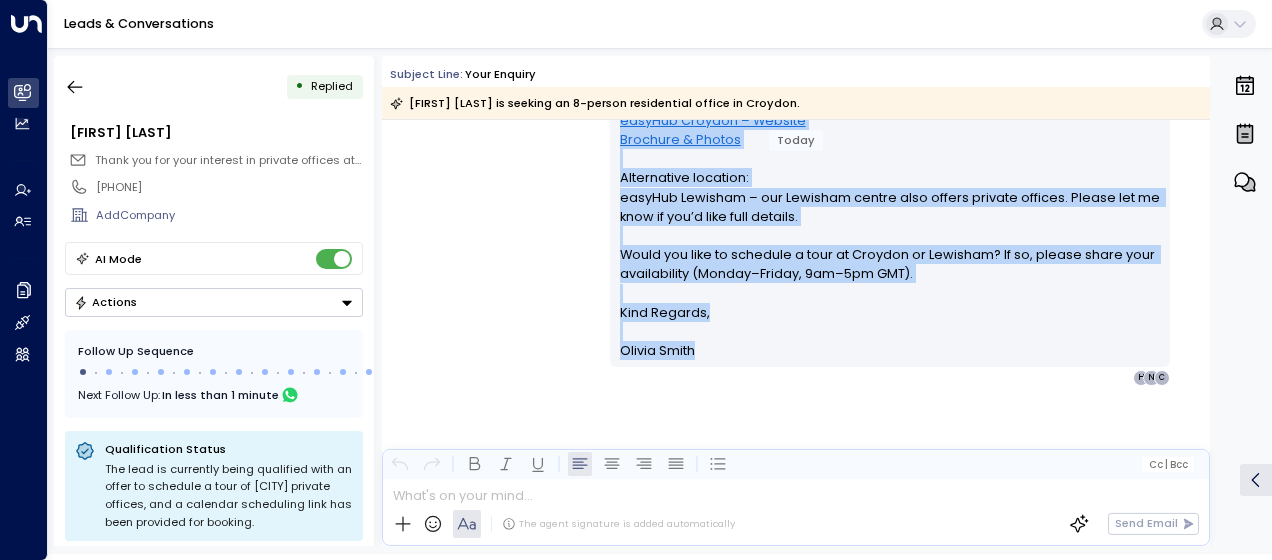 drag, startPoint x: 614, startPoint y: 235, endPoint x: 706, endPoint y: 352, distance: 148.83884 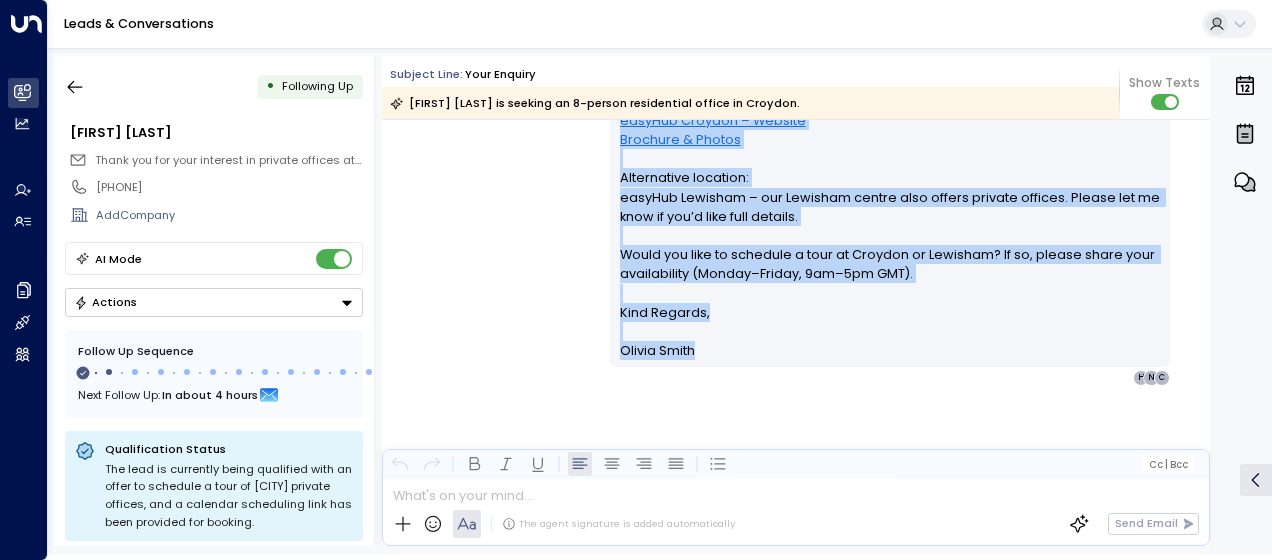 scroll, scrollTop: 759, scrollLeft: 0, axis: vertical 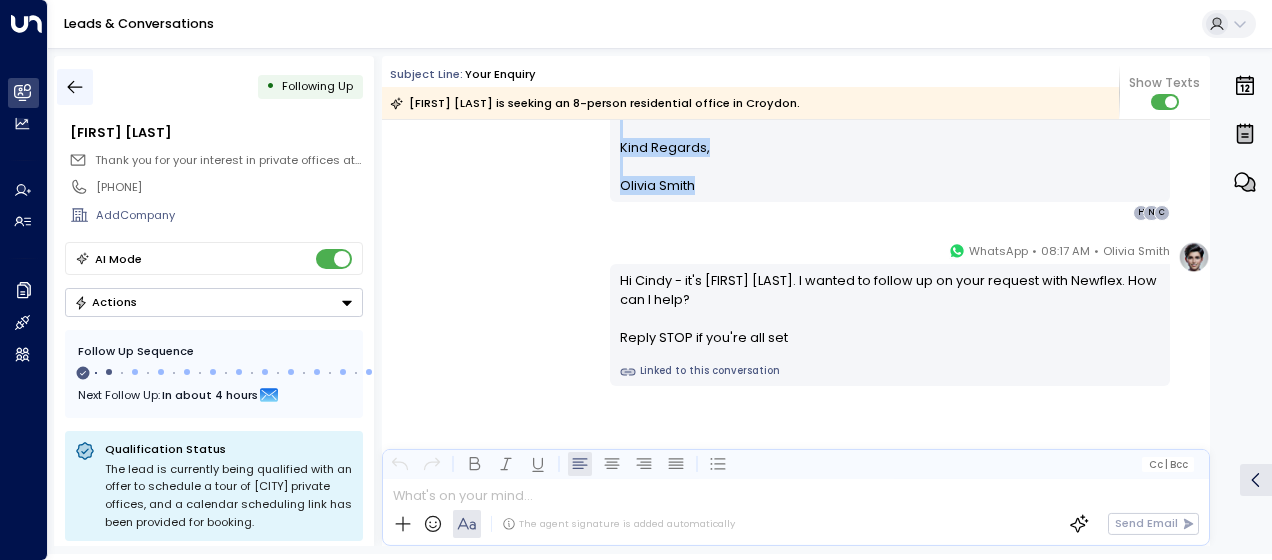 click 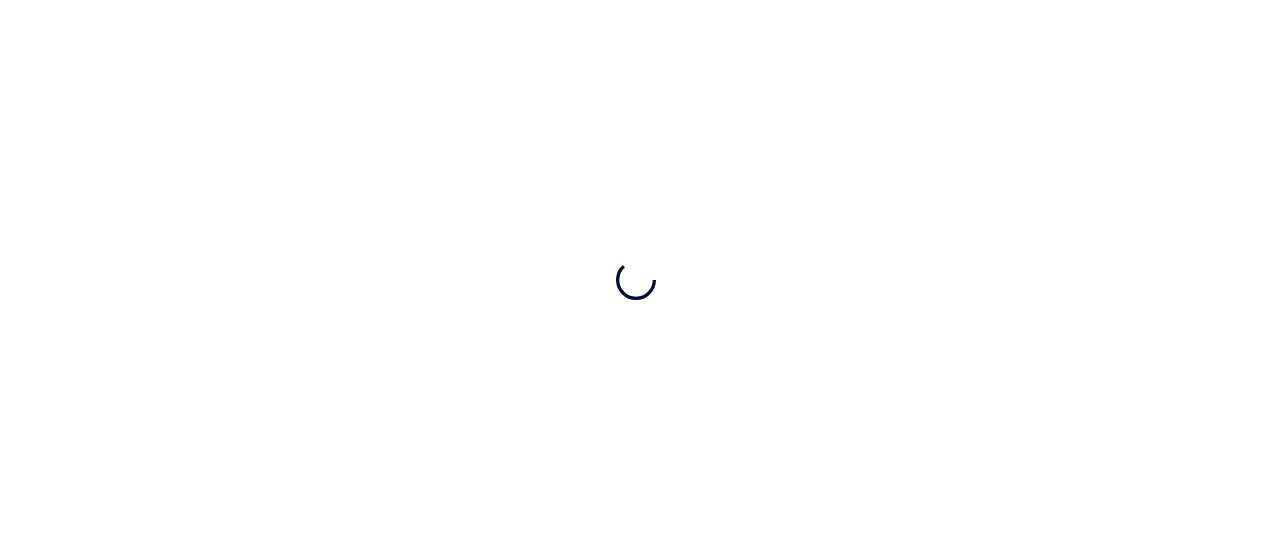 scroll, scrollTop: 0, scrollLeft: 0, axis: both 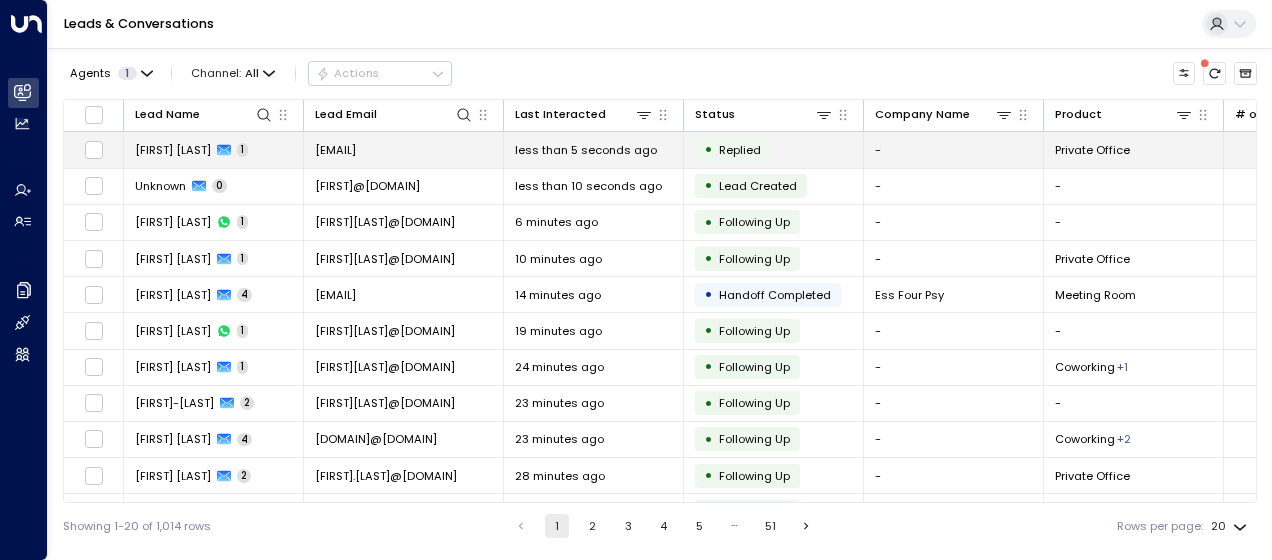 click on "[EMAIL]" at bounding box center (404, 149) 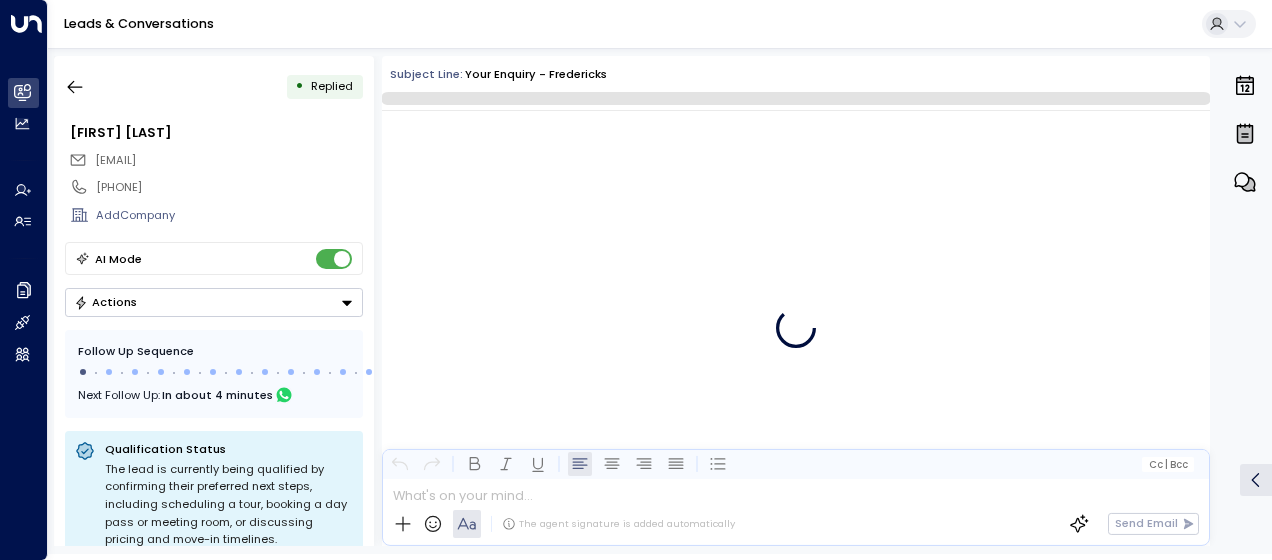 scroll, scrollTop: 756, scrollLeft: 0, axis: vertical 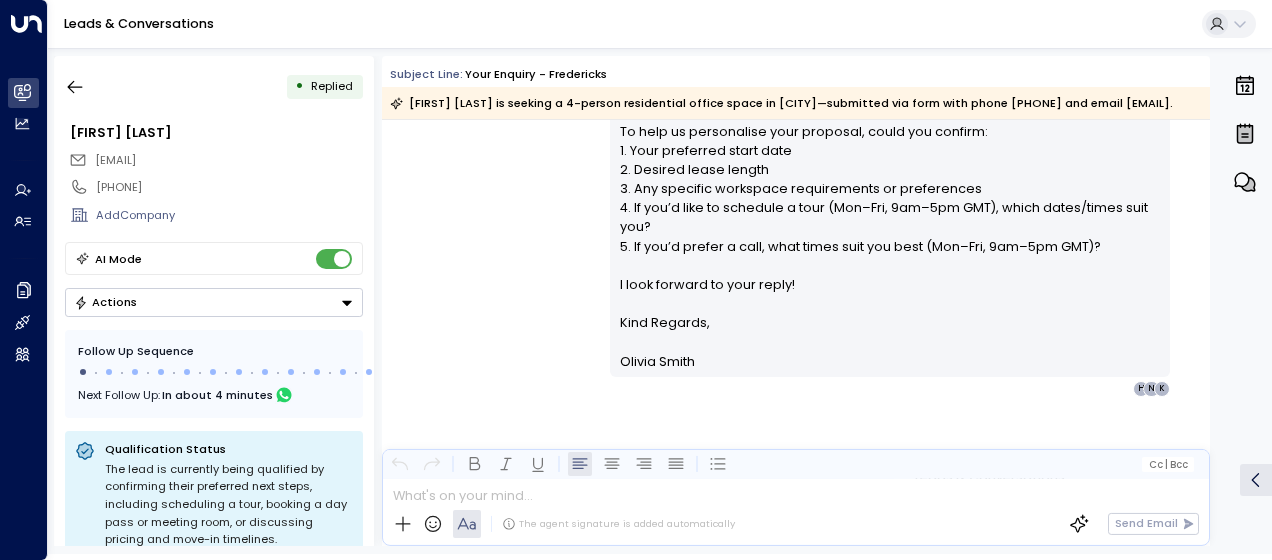 click on "Olivia Smith • 08:23 AM • Email Hi Kirsty, Thank you for your interest in private offices at Fredericks, 20-21 Aldermanbury, London, EC2V 7HY. We currently have the following options (all prices per month, inclusive of service charges): • 2-person offices: £720 and £898   • 3-person offices: £1,080 and £1,347   • 4-person office: £1,796   You can view details and photos, and download our brochure here:  Fredericks Private Offices Fredericks also offers bookable meeting rooms (hourly and daily rates) and coworking memberships. For more information, please visit:  Meeting Rooms & Coworking at Fredericks We also have buildings in Holborn and XCHG. If you’d like high-level details on those locations, just let me know. To help us personalise your proposal, could you confirm: 1. Your preferred start date   2. Desired lease length   3. Any specific workspace requirements or preferences   4. If you’d like to schedule a tour (Mon–Fri, 9am–5pm GMT), which dates/times suit you?   Kind Regards, K N" at bounding box center (796, 52) 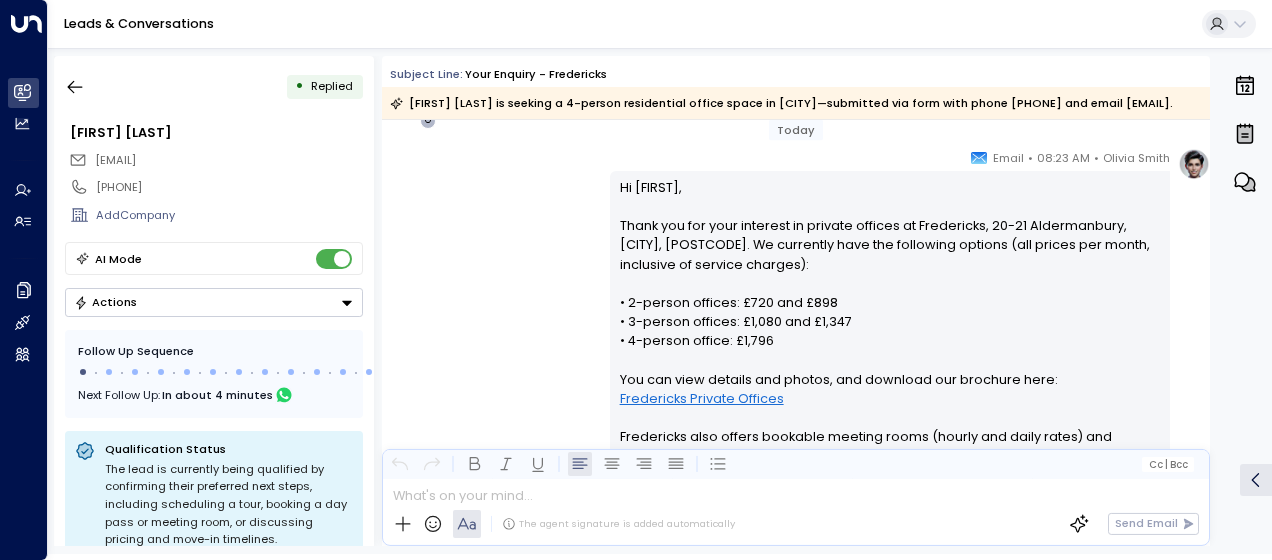 scroll, scrollTop: 276, scrollLeft: 0, axis: vertical 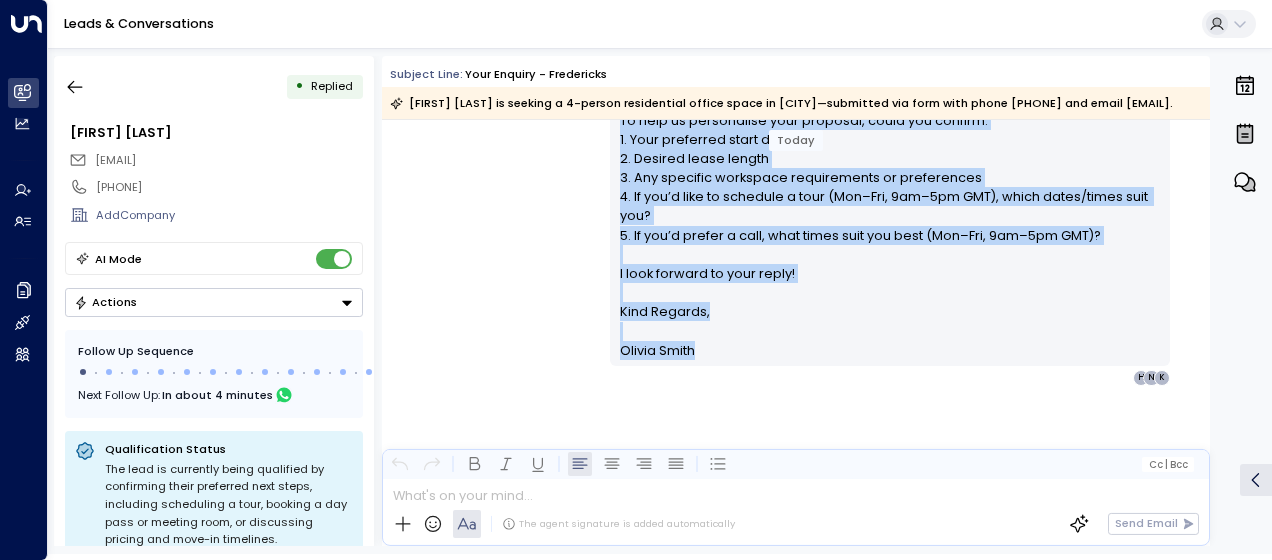 drag, startPoint x: 612, startPoint y: 242, endPoint x: 746, endPoint y: 569, distance: 353.39072 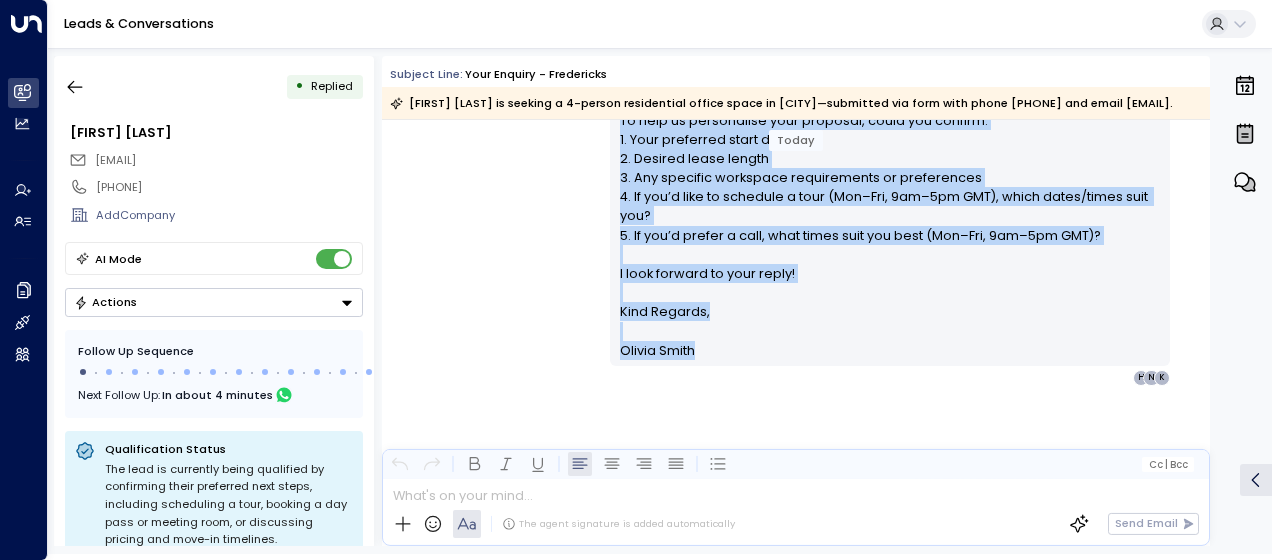 copy on "Hi Kirsty, Thank you for your interest in private offices at Fredericks, 20-21 Aldermanbury, London, EC2V 7HY. We currently have the following options (all prices per month, inclusive of service charges): • 2-person offices: £720 and £898   • 3-person offices: £1,080 and £1,347   • 4-person office: £1,796   You can view details and photos, and download our brochure here:  Fredericks Private Offices Fredericks also offers bookable meeting rooms (hourly and daily rates) and coworking memberships. For more information, please visit:  Meeting Rooms & Coworking at Fredericks We also have buildings in Holborn and XCHG. If you’d like high-level details on those locations, just let me know. To help us personalise your proposal, could you confirm: 1. Your preferred start date   2. Desired lease length   3. Any specific workspace requirements or preferences   4. If you’d like to schedule a tour (Mon–Fri, 9am–5pm GMT), which dates/times suit you?   5. If you’d prefer a call, what times suit you best (Mon–Fri, 9am–5pm..." 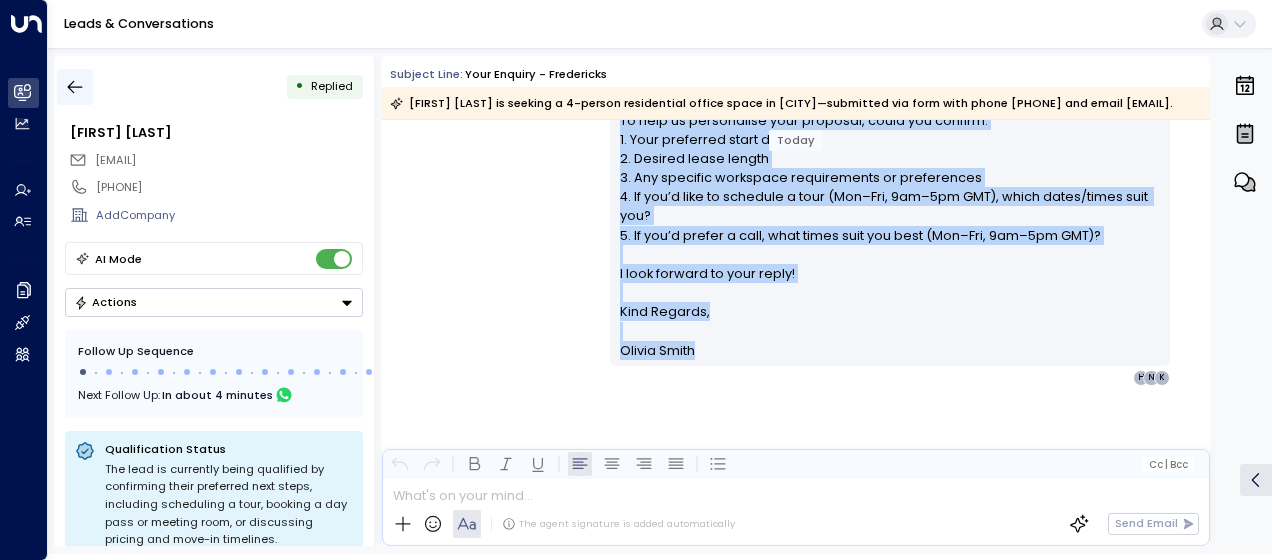 click 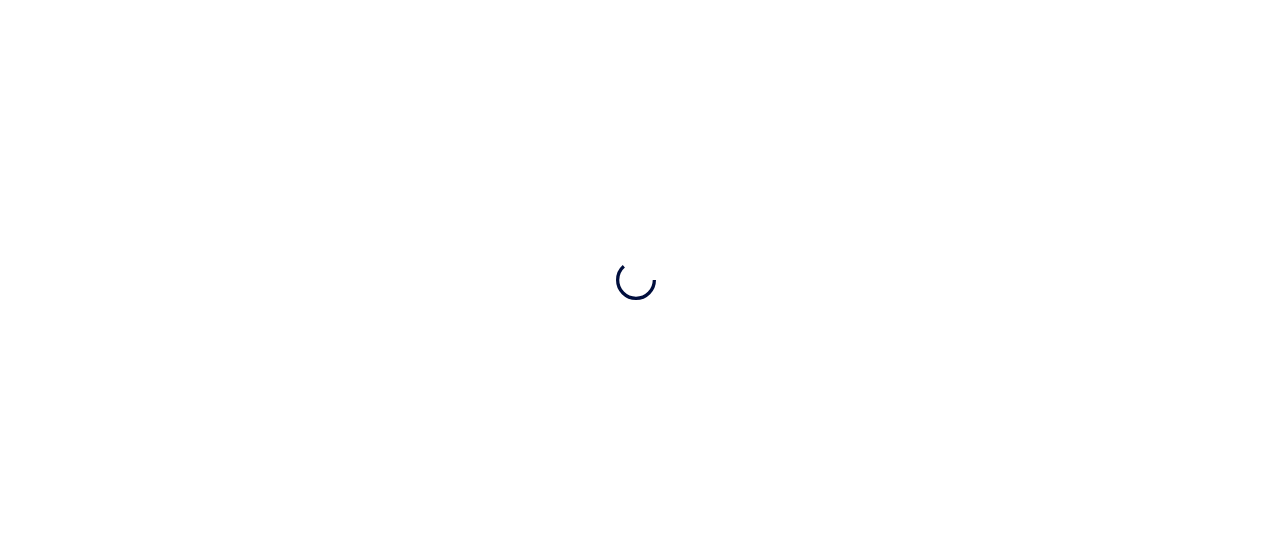 scroll, scrollTop: 0, scrollLeft: 0, axis: both 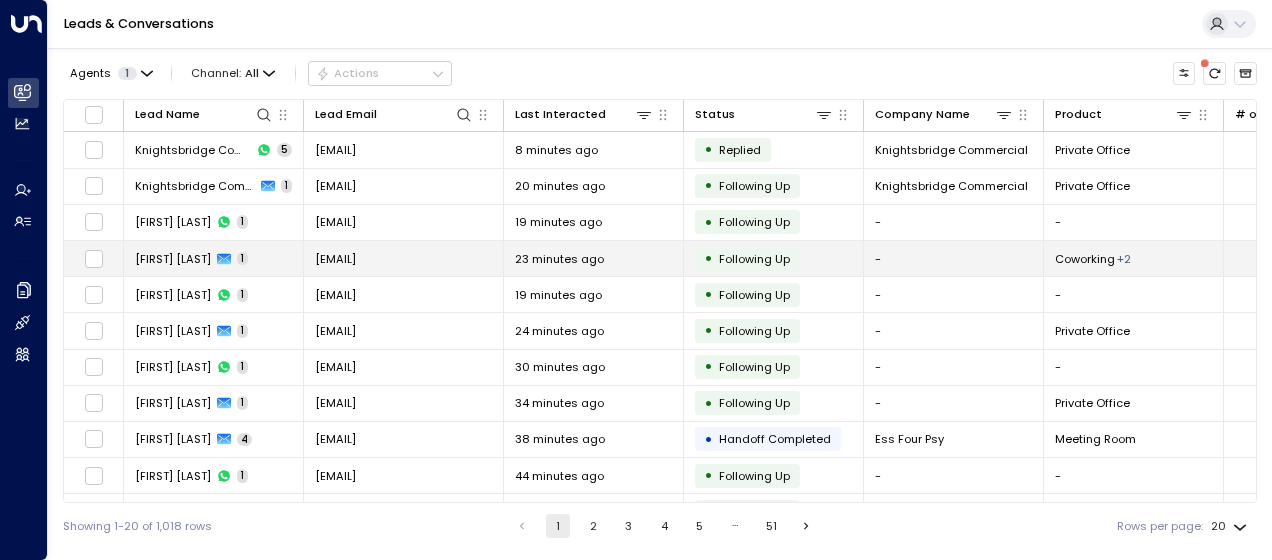 click on "[EMAIL]" at bounding box center [335, 259] 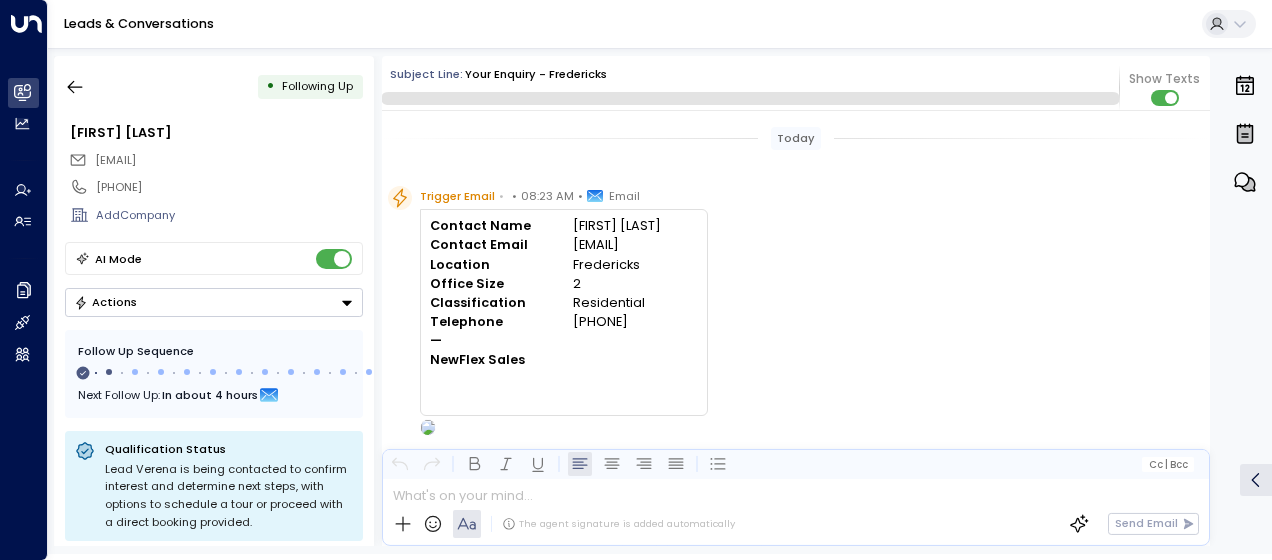 scroll, scrollTop: 825, scrollLeft: 0, axis: vertical 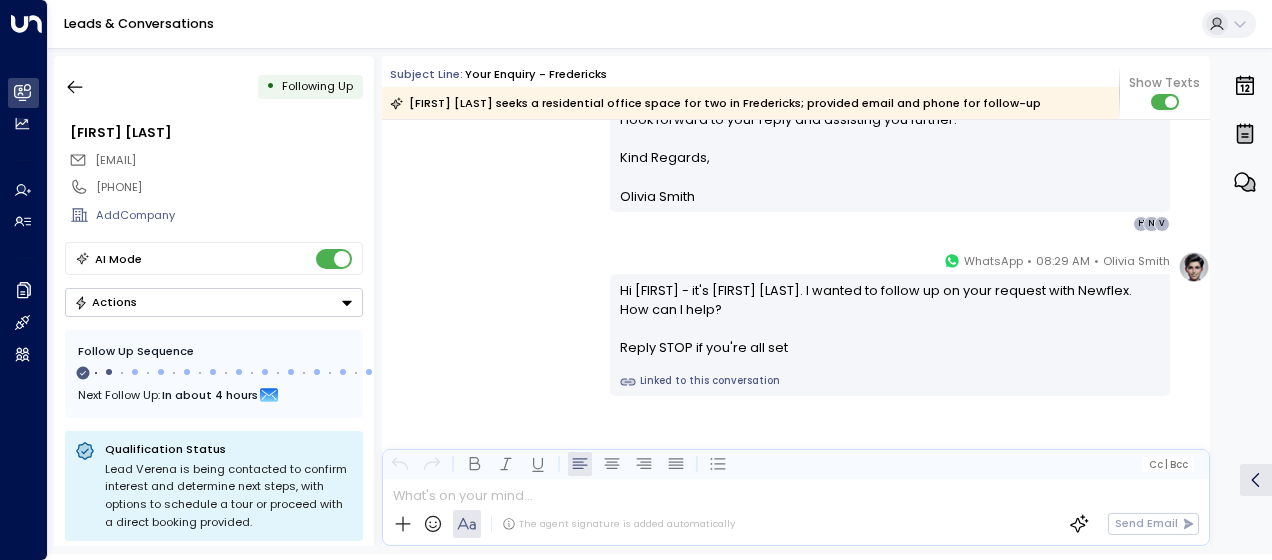 click on "[FIRST] [LAST] • [TIME] • WhatsApp Hi [FIRST] - it's [FIRST] [LAST]. I wanted to follow up on your request with Newflex. How can I help?
Reply STOP if you're all set Linked to this conversation" at bounding box center [796, 323] 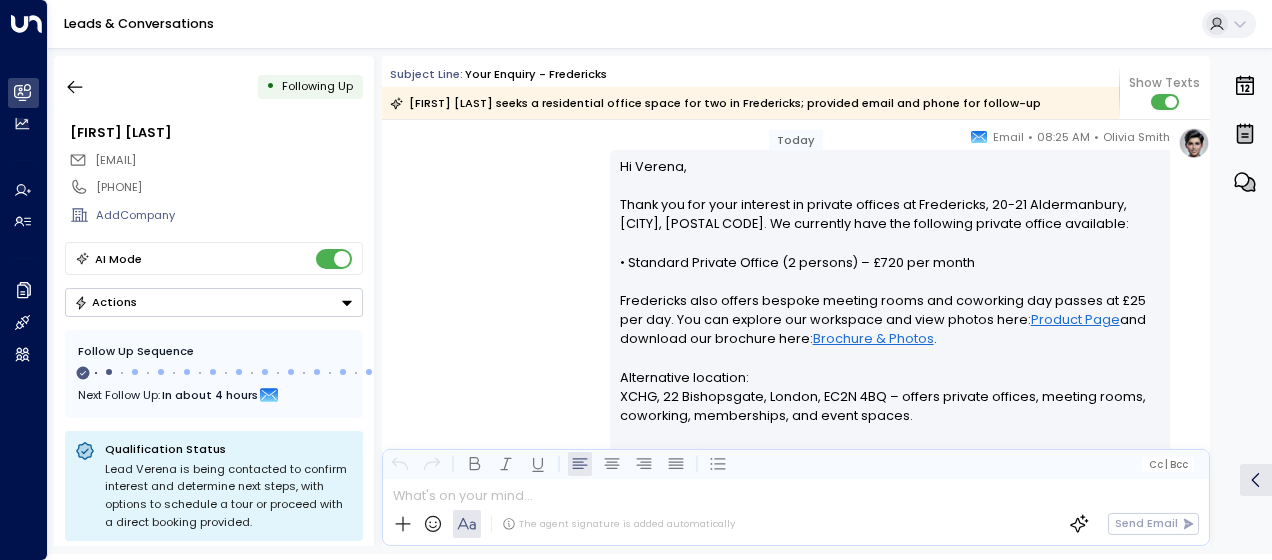 scroll, scrollTop: 305, scrollLeft: 0, axis: vertical 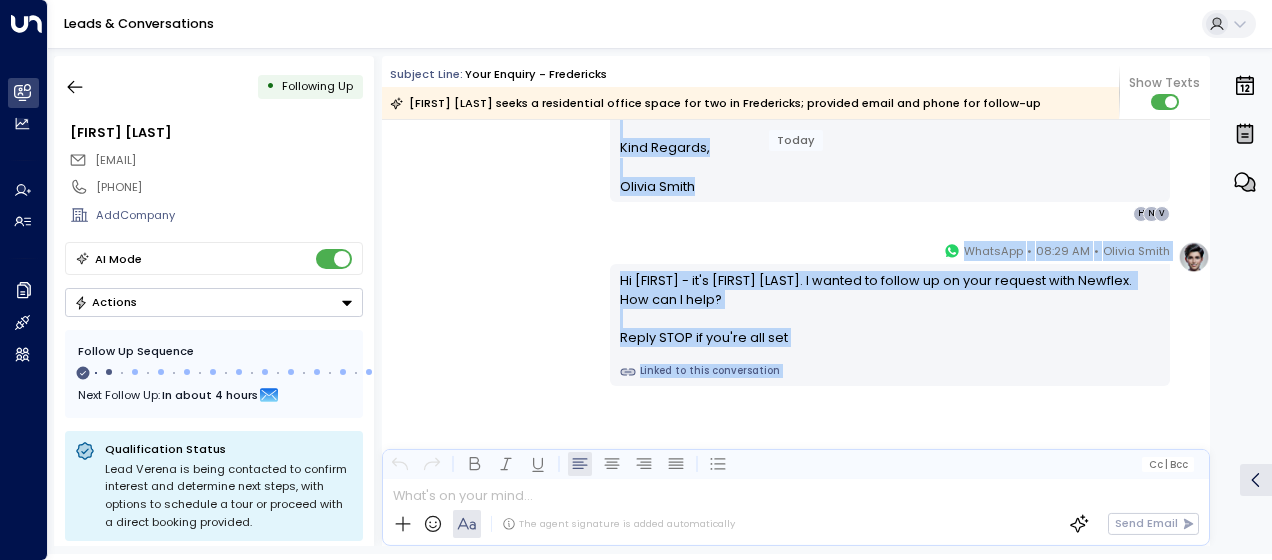 drag, startPoint x: 616, startPoint y: 192, endPoint x: 736, endPoint y: 558, distance: 385.1701 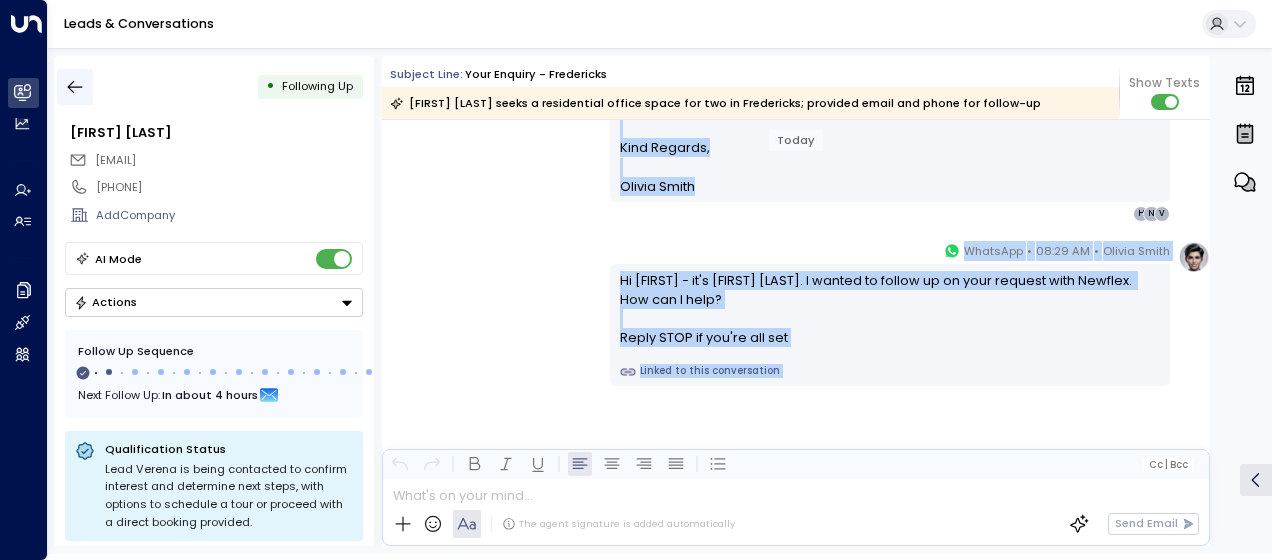 click 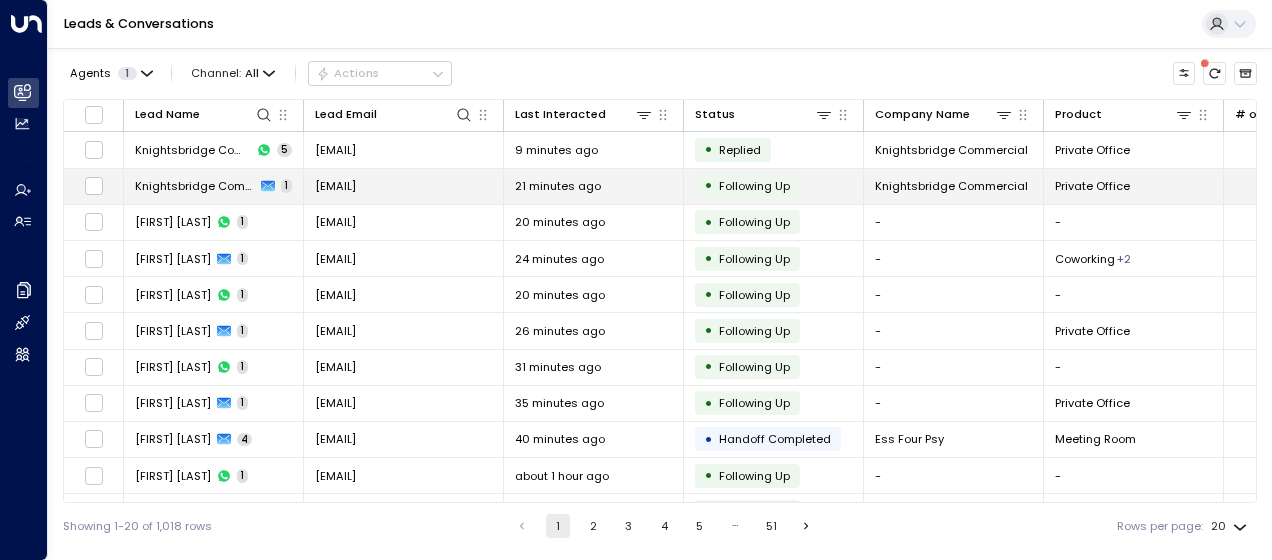 click on "tijo.t@kcfms.com" at bounding box center [335, 186] 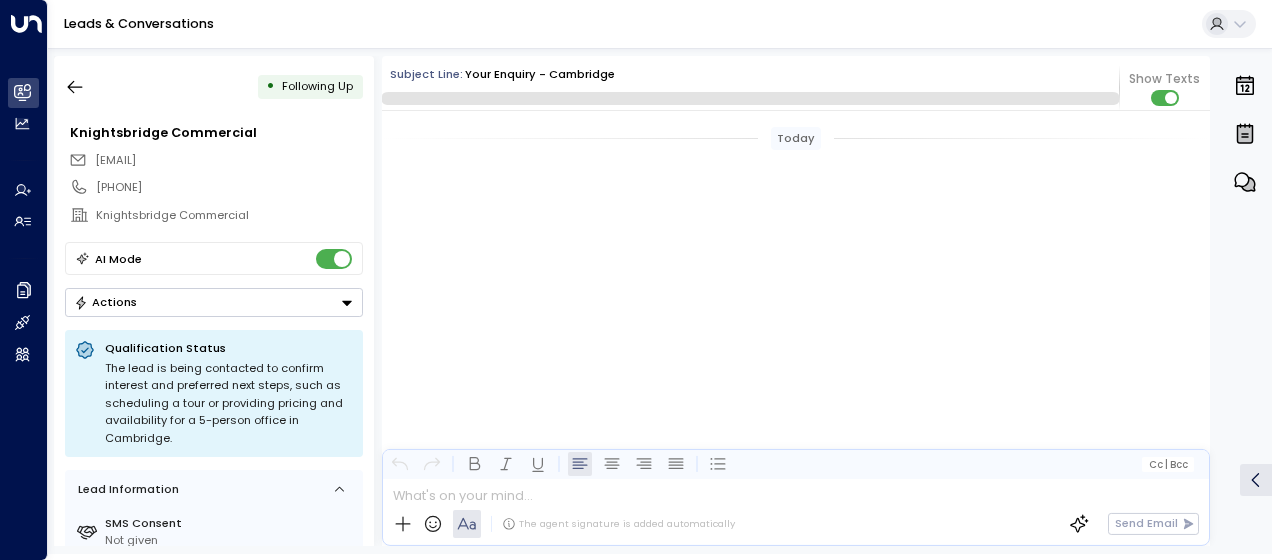 scroll, scrollTop: 1501, scrollLeft: 0, axis: vertical 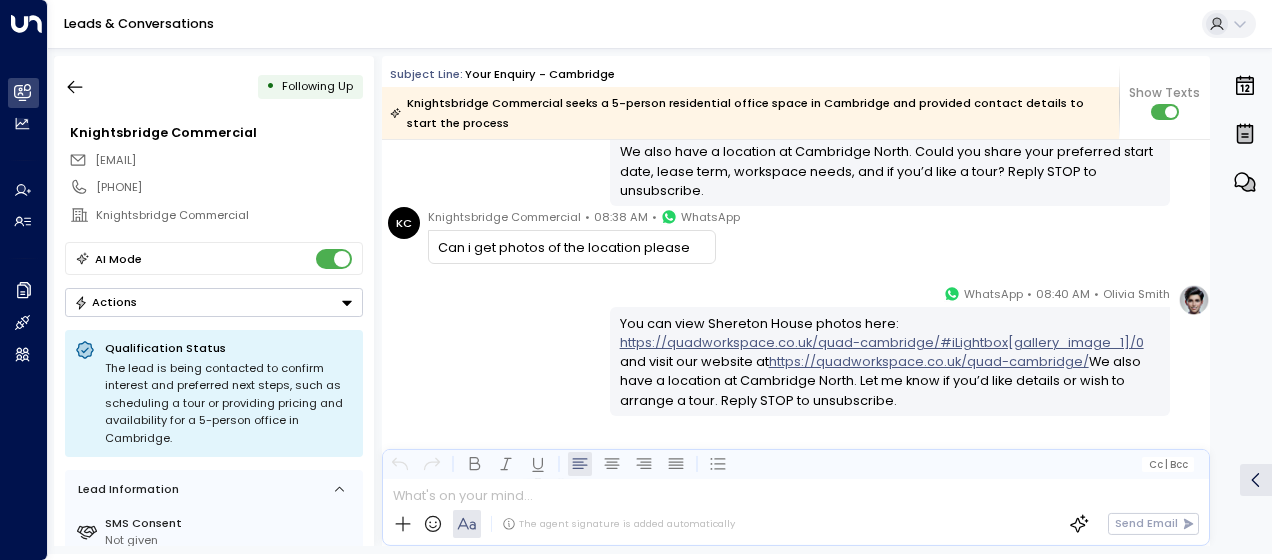 click on "Olivia Smith • 08:40 AM • WhatsApp You can view Shereton House photos here:  https://quadworkspace.co.uk/quad-cambridge/#iLightbox[gallery_image_1]/0  and visit our website at  https://quadworkspace.co.uk/quad-cambridge/  We also have a location at Cambridge North. Let me know if you’d like details or wish to arrange a tour. Reply STOP to unsubscribe." at bounding box center (796, 350) 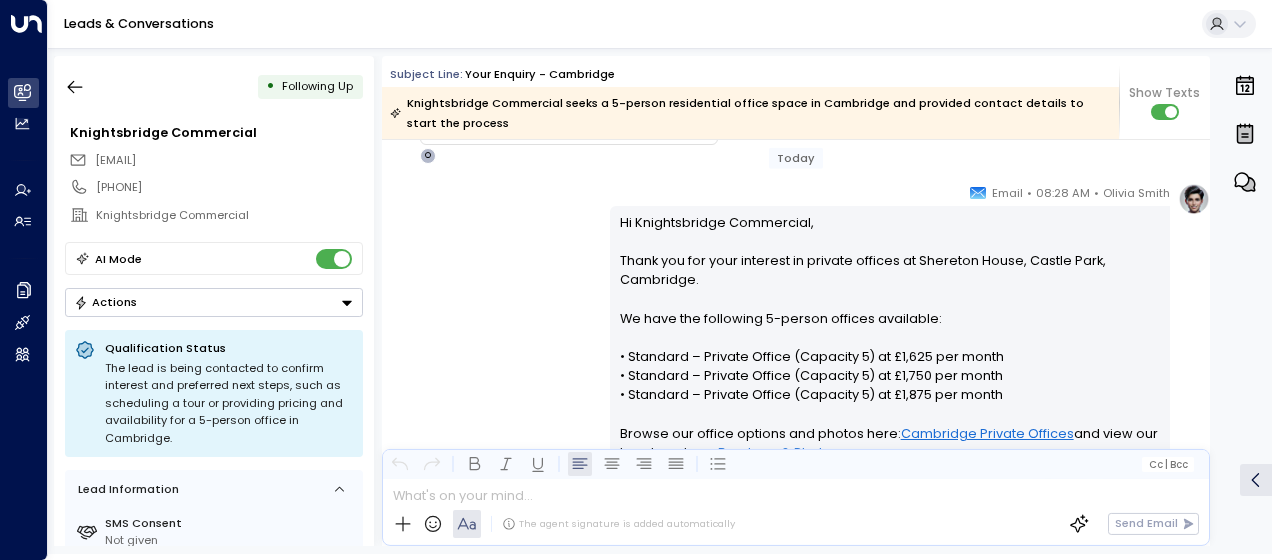 scroll, scrollTop: 261, scrollLeft: 0, axis: vertical 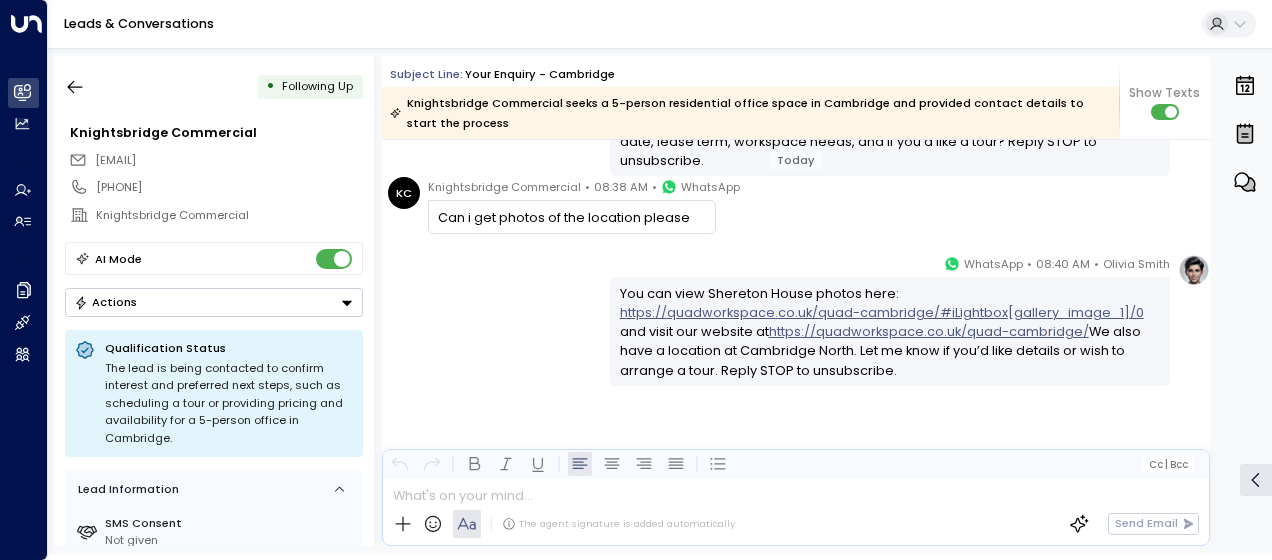 drag, startPoint x: 614, startPoint y: 259, endPoint x: 775, endPoint y: 555, distance: 336.9525 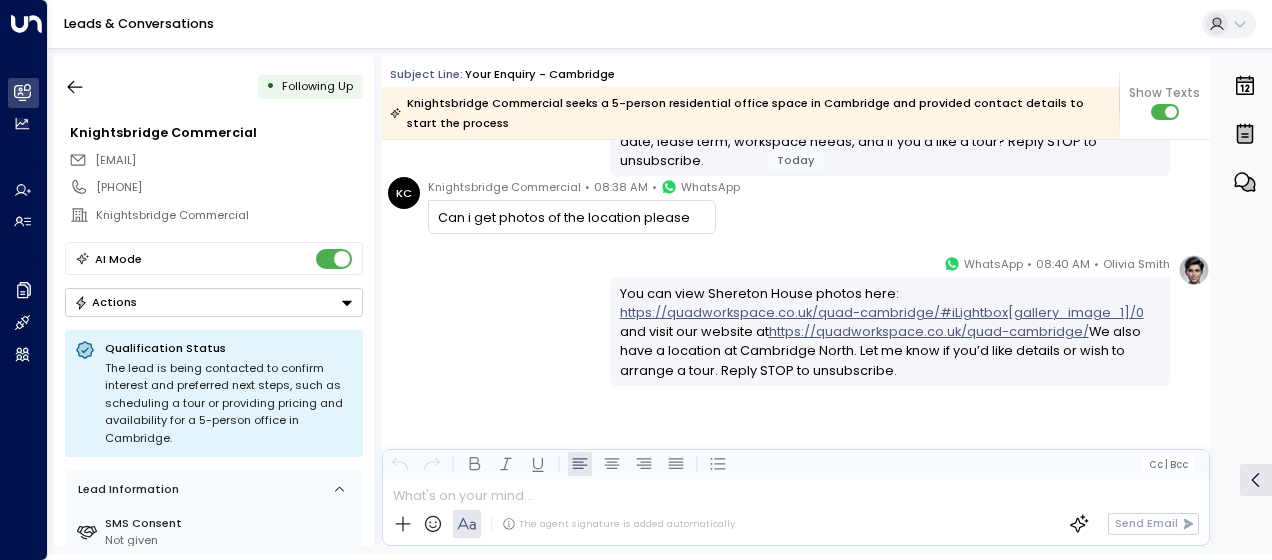 drag, startPoint x: 775, startPoint y: 555, endPoint x: 667, endPoint y: 367, distance: 216.81328 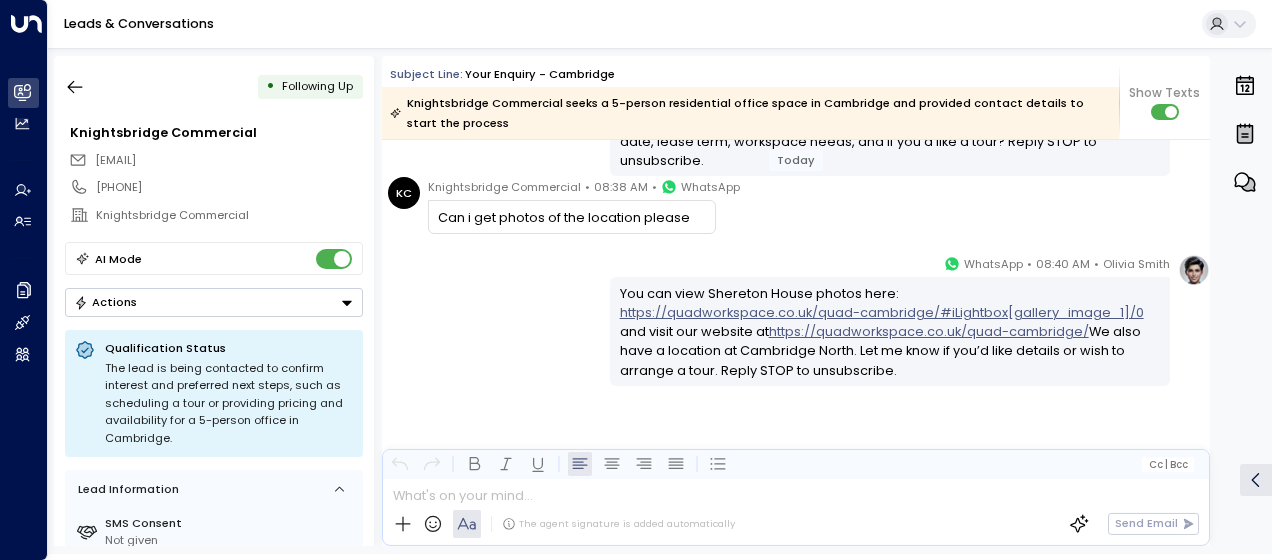 copy on "Hi Knightsbridge Commercial, Thank you for your interest in private offices at Shereton House, Castle Park, Cambridge. We have the following 5-person offices available: • Standard – Private Office (Capacity 5) at £1,625 per month • Standard – Private Office (Capacity 5) at £1,750 per month • Standard – Private Office (Capacity 5) at £1,875 per month Browse our office options and photos here:  Cambridge Private Offices  and view our brochure here:  Brochure & Photos . Shereton House also offers coworking memberships and bookable meeting rooms. We also have another location at Cambridge North—please let me know if you’d like details on that building. To help me find the best fit, could you let me know: 1. Your preferred start date 2. Desired lease term 3. Any specific workspace requirements 4. Whether you prefer a high-end or cost-effective option 5. If you’d like to schedule a tour—are you available Monday to Friday, 9am–5pm GMT? I look forward to your reply. Kind Regards, Olivia Smith _____________________..." 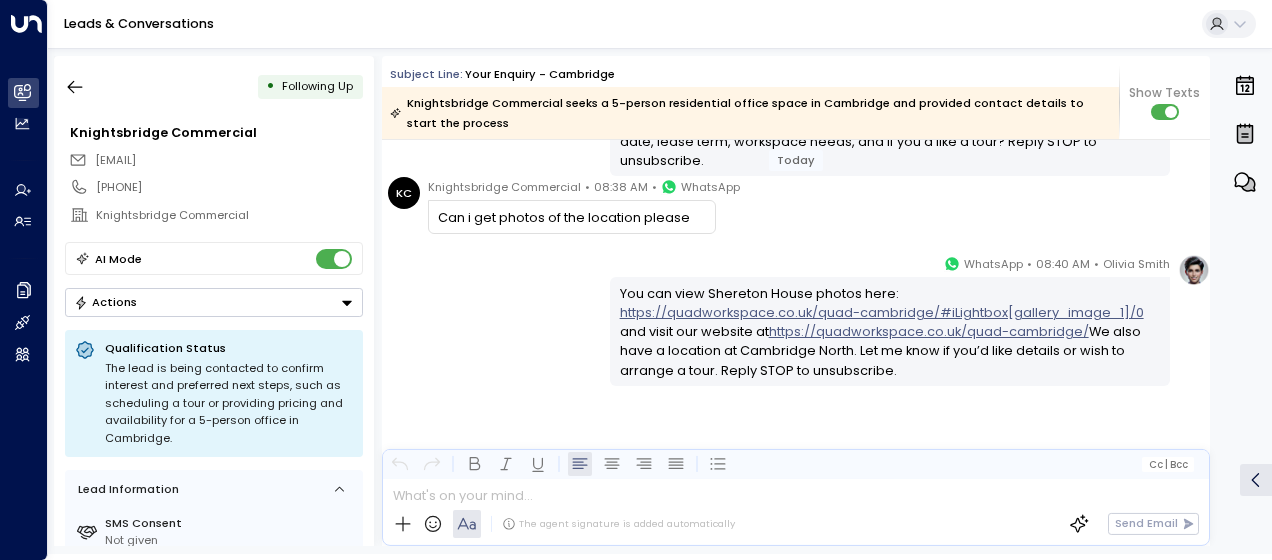 click on "Olivia Smith • 08:40 AM • WhatsApp You can view Shereton House photos here:  https://quadworkspace.co.uk/quad-cambridge/#iLightbox[gallery_image_1]/0  and visit our website at  https://quadworkspace.co.uk/quad-cambridge/  We also have a location at Cambridge North. Let me know if you’d like details or wish to arrange a tour. Reply STOP to unsubscribe." at bounding box center (796, 320) 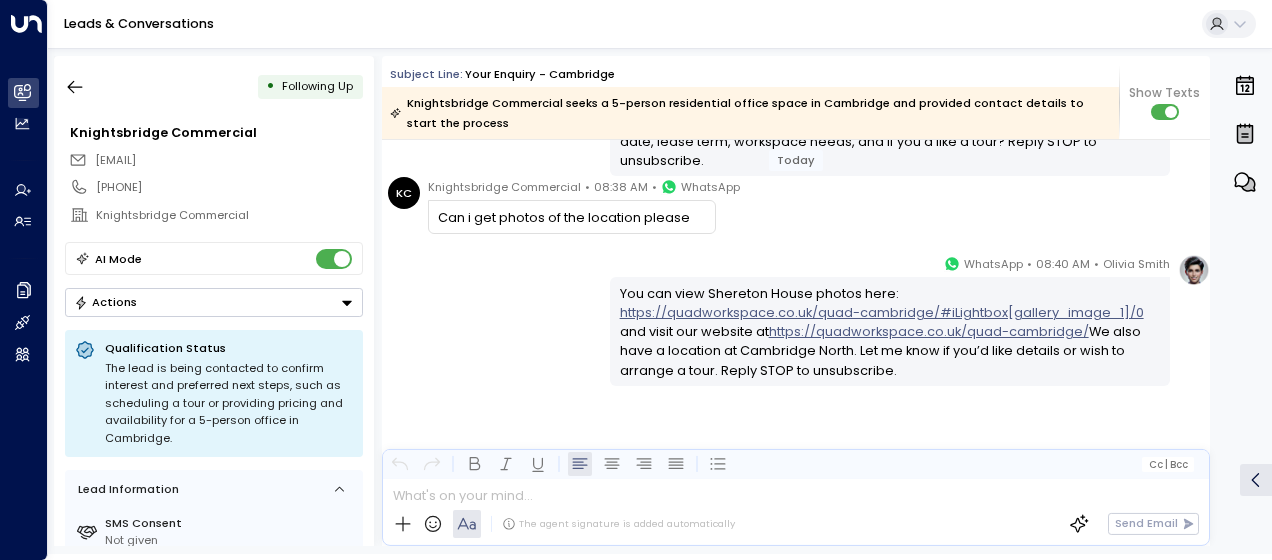 drag, startPoint x: 612, startPoint y: 285, endPoint x: 948, endPoint y: 382, distance: 349.7213 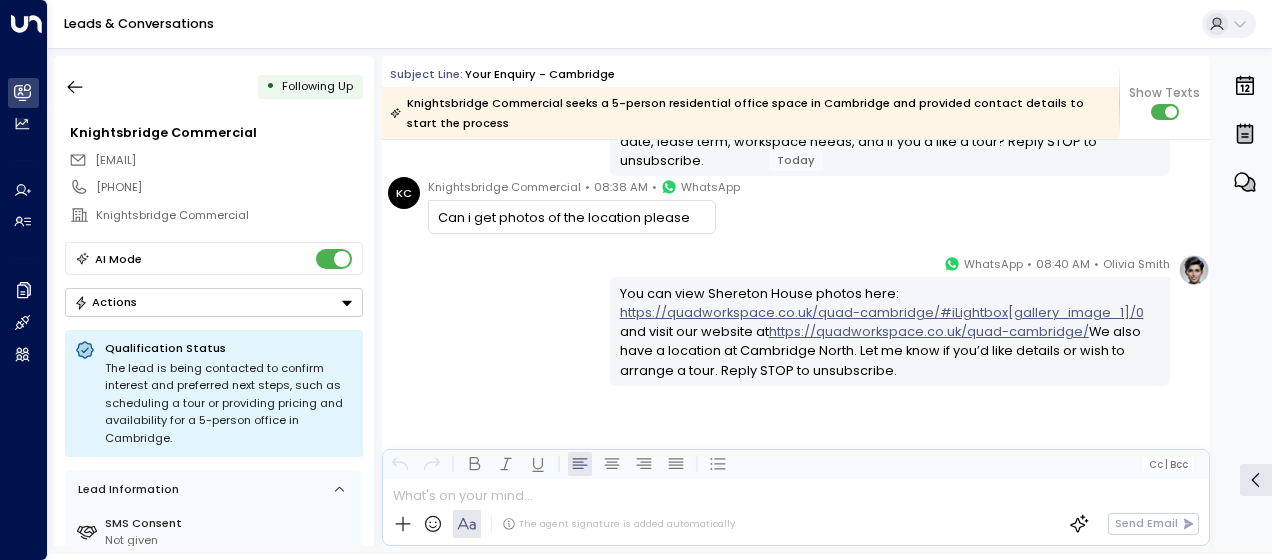 copy on "You can view Shereton House photos here:  https://quadworkspace.co.uk/quad-cambridge/#iLightbox[gallery_image_1]/0  and visit our website at  https://quadworkspace.co.uk/quad-cambridge/  We also have a location at Cambridge North. Let me know if you’d like details or wish to arrange a tour. Reply STOP to unsubscribe." 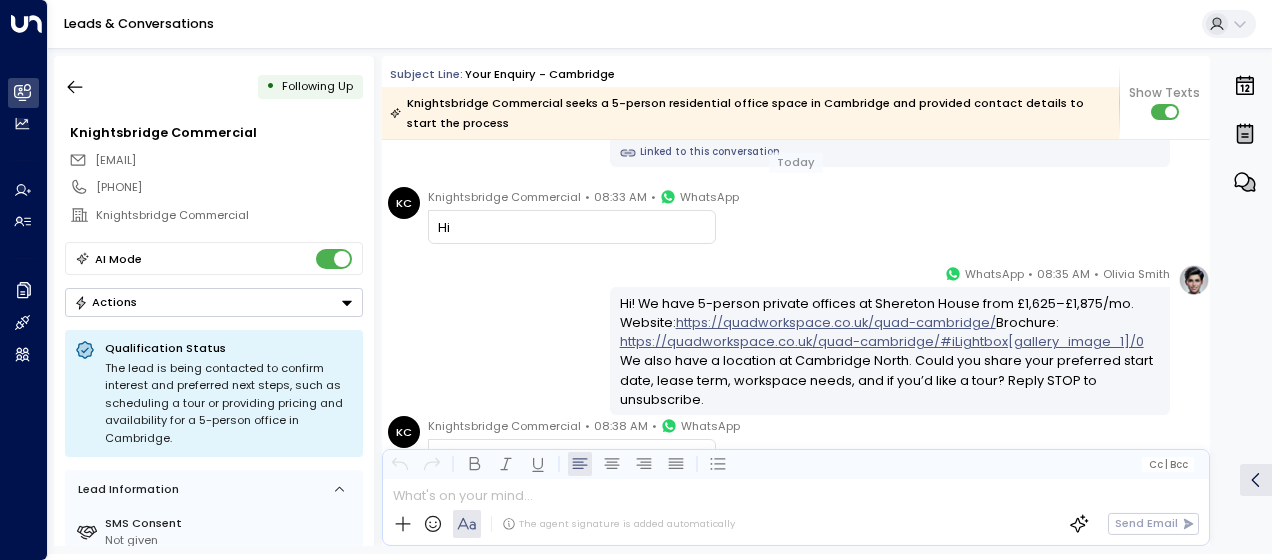 scroll, scrollTop: 1131, scrollLeft: 0, axis: vertical 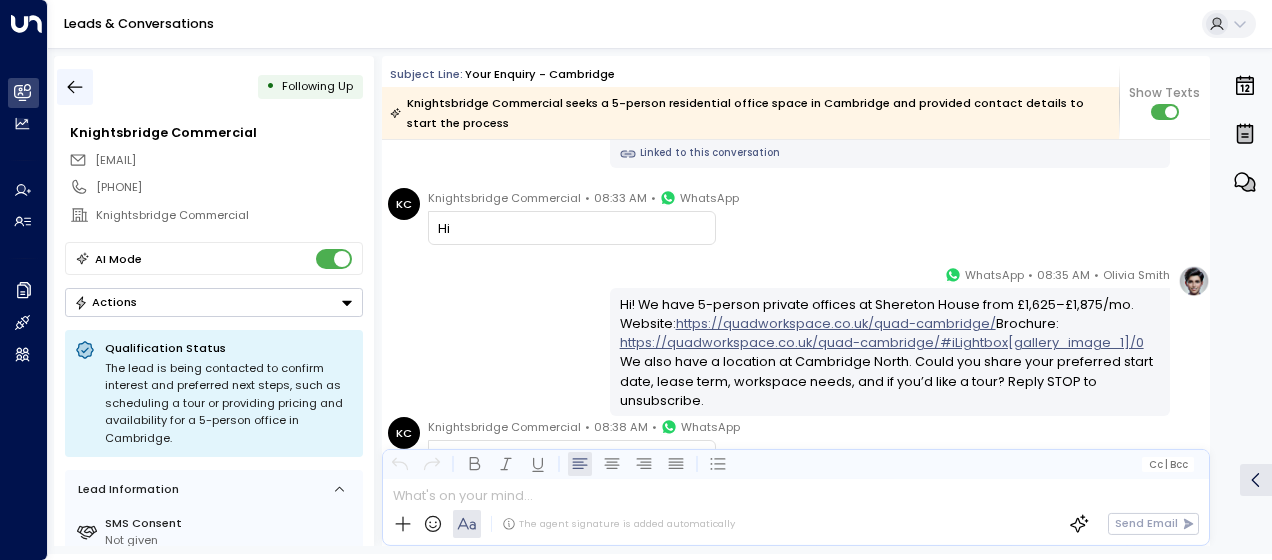 click 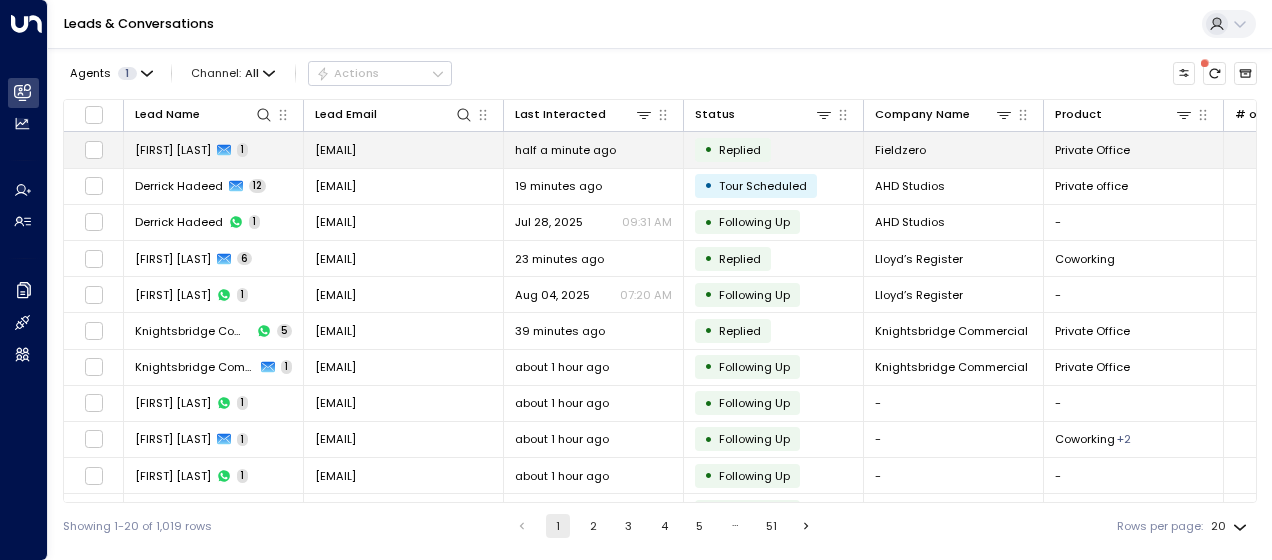 click on "lee@fieldzero.io" at bounding box center (335, 150) 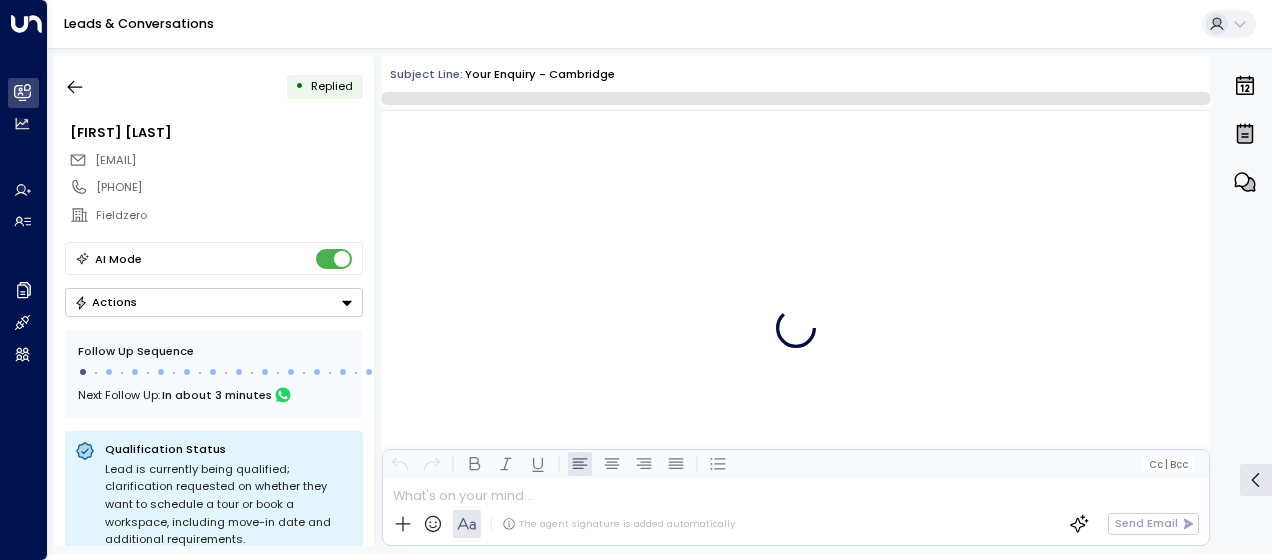 scroll, scrollTop: 737, scrollLeft: 0, axis: vertical 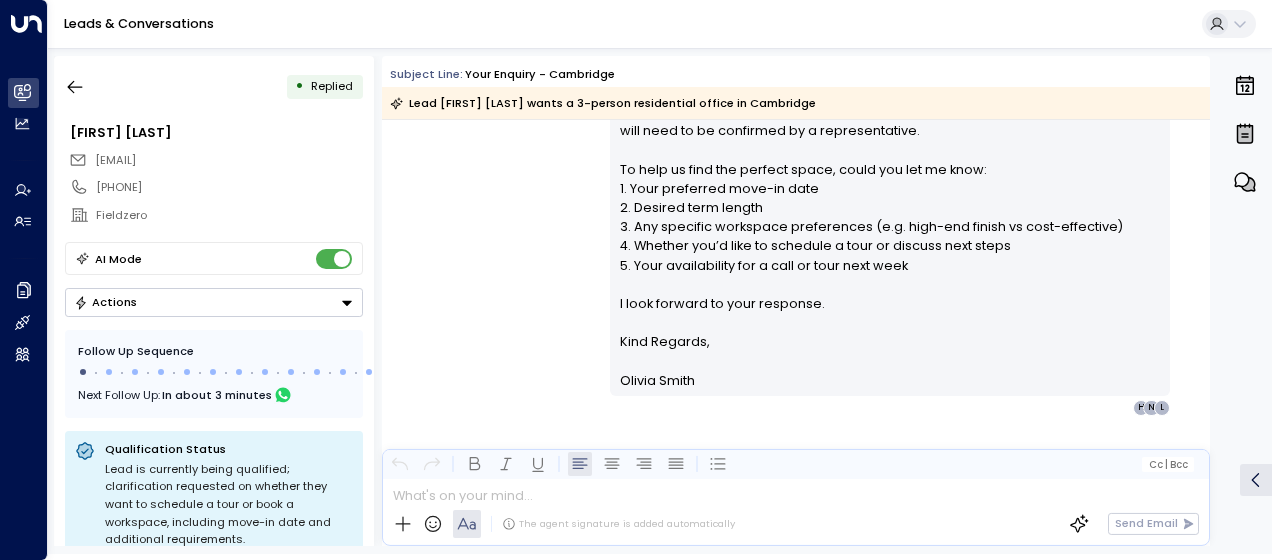 click on "Olivia Smith • 09:18 AM • Email Hi Lee, Thank you for your interest in private offices at Shereton House, Castle Park, Cambridge (CB3 0AX). Below is a selection of available private office sizes: • 1-desk office: £425 per month • 2-desk offices: £650, £700 or £800 per month • 3-desk offices: £1 050 or £1 125 per month • 4-desk offices: £1 300, £1 400 or £1 500 per month Each office includes 24/7 access, superfast internet and ergonomic furniture. You can view photos and our brochure here:  Photos & Brochure . For a full overview, please visit our website:  Cambridge Private Offices . We also offer flexible coworking and bookable meeting rooms equipped with AV, high-speed connectivity and ergonomic seating. Please visit our website for details. Alternatively, our Cambridge North location is another nearby option; availability will need to be confirmed by a representative. To help us find the perfect space, could you let me know: 1. Your preferred move-in date 2. Desired term length L N H" at bounding box center (796, 71) 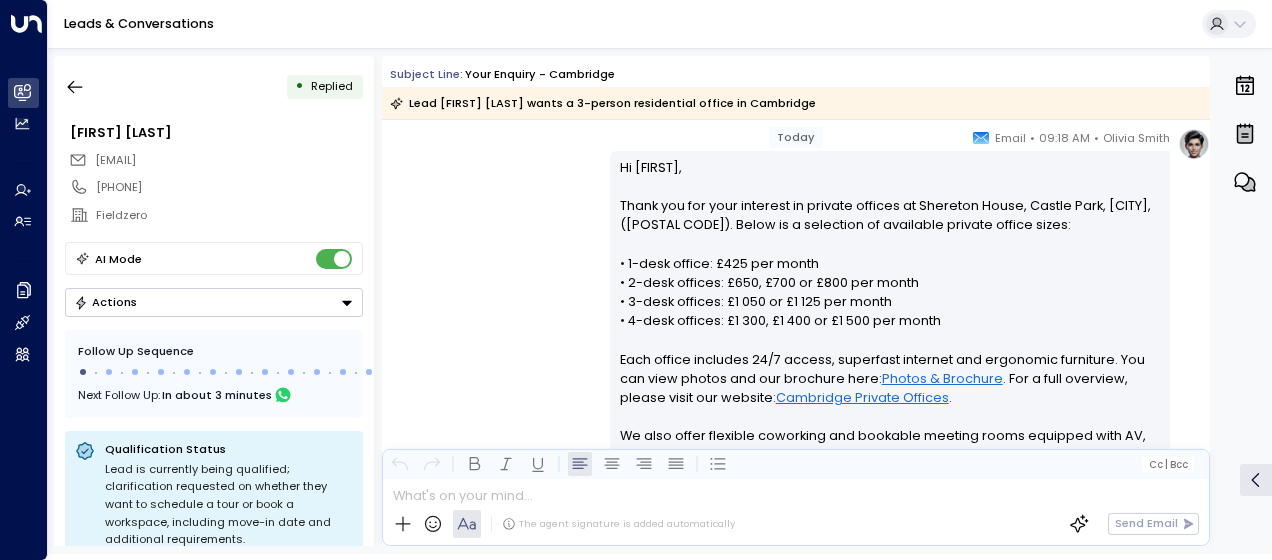 scroll, scrollTop: 297, scrollLeft: 0, axis: vertical 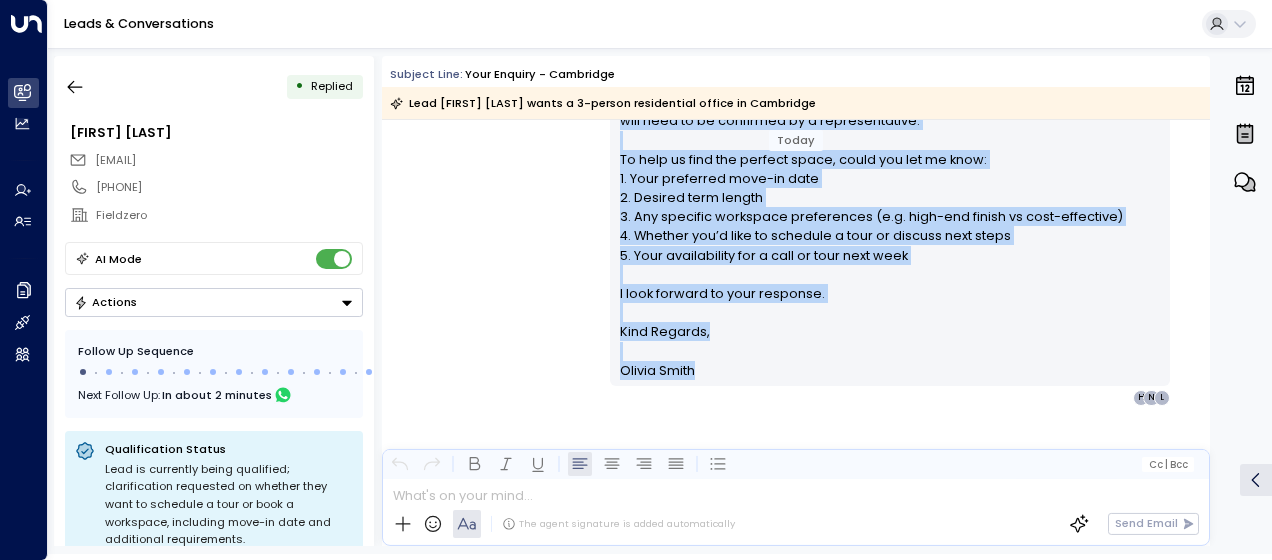 drag, startPoint x: 618, startPoint y: 203, endPoint x: 768, endPoint y: 550, distance: 378.03308 